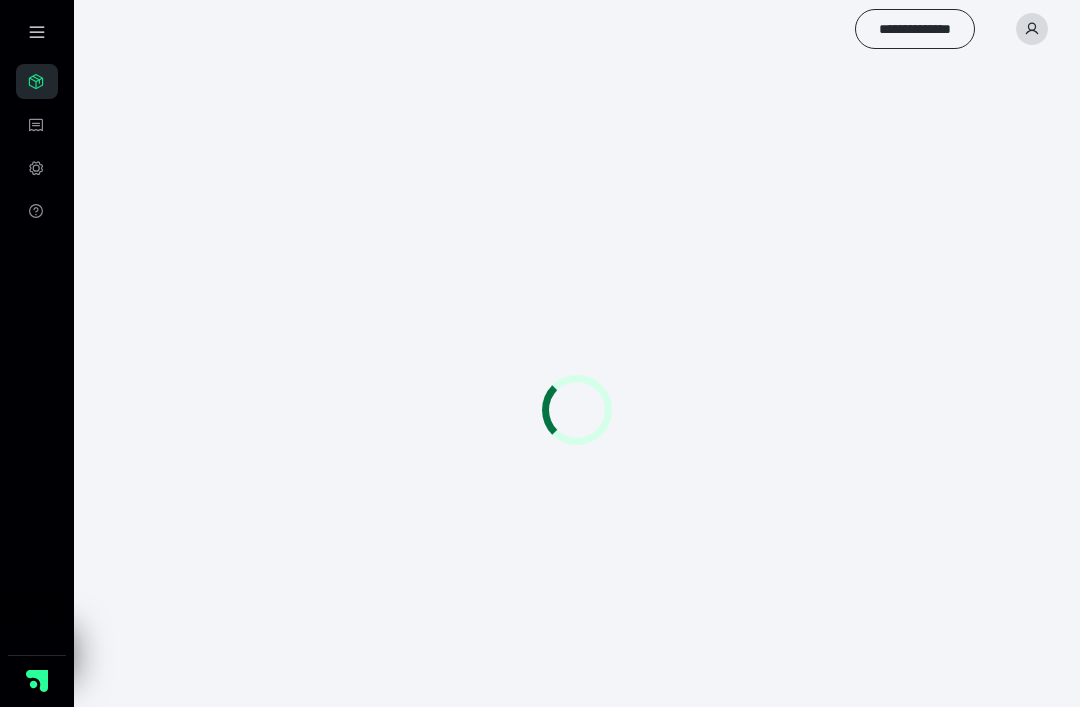 scroll, scrollTop: 0, scrollLeft: 0, axis: both 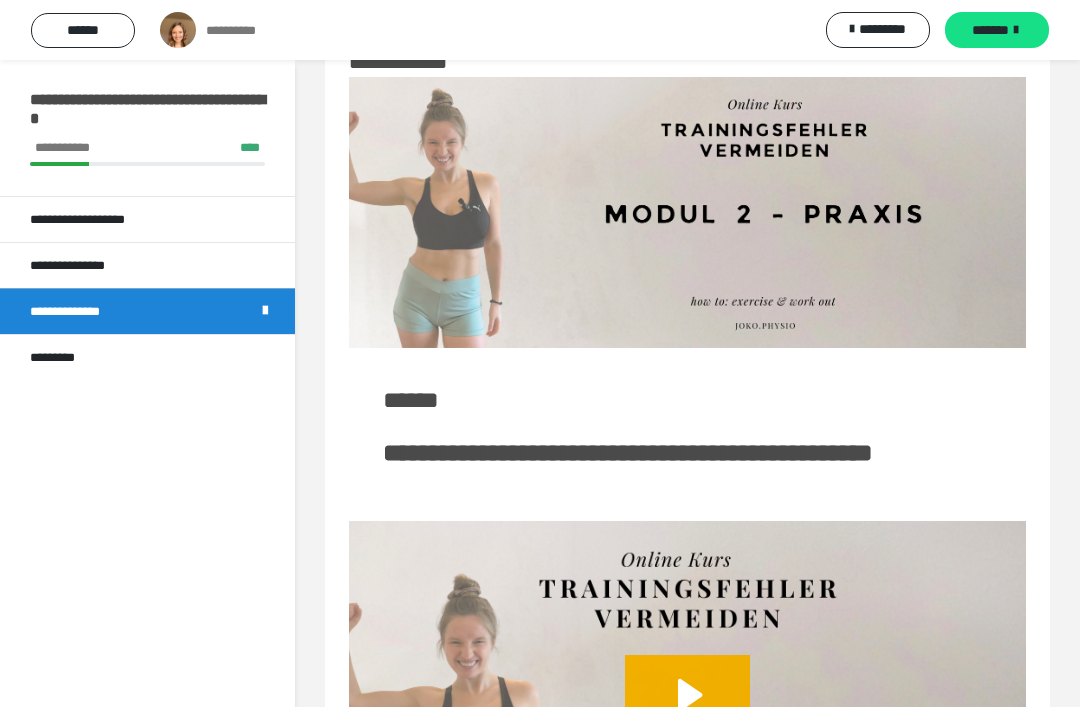click on "******" at bounding box center [83, 30] 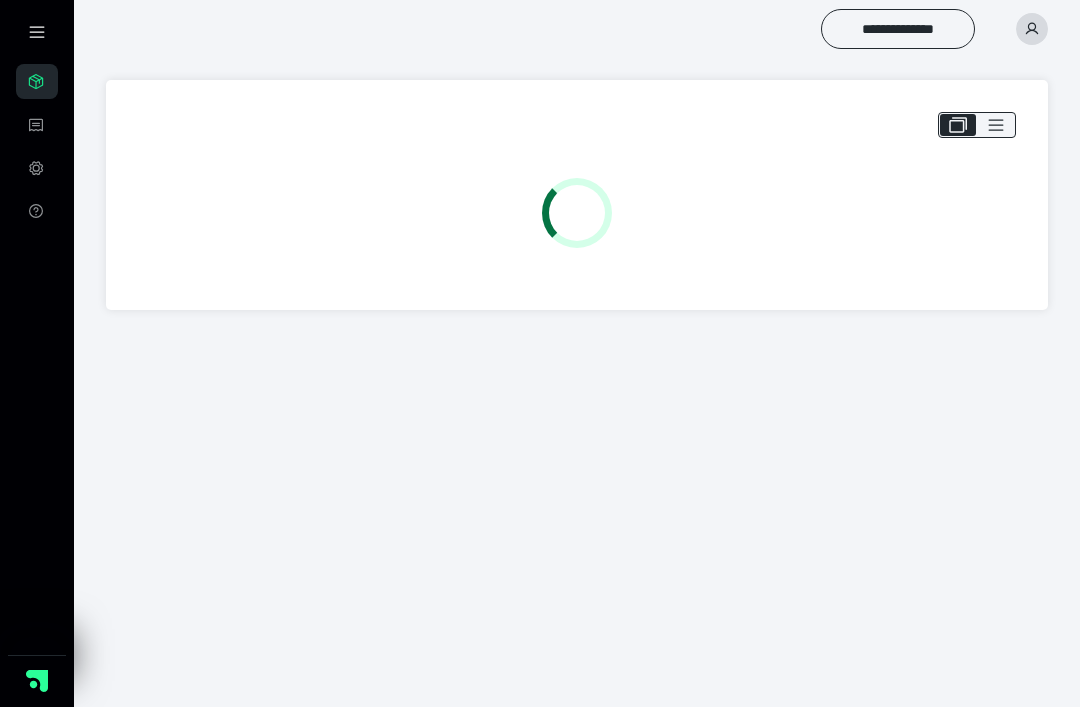 scroll, scrollTop: 0, scrollLeft: 0, axis: both 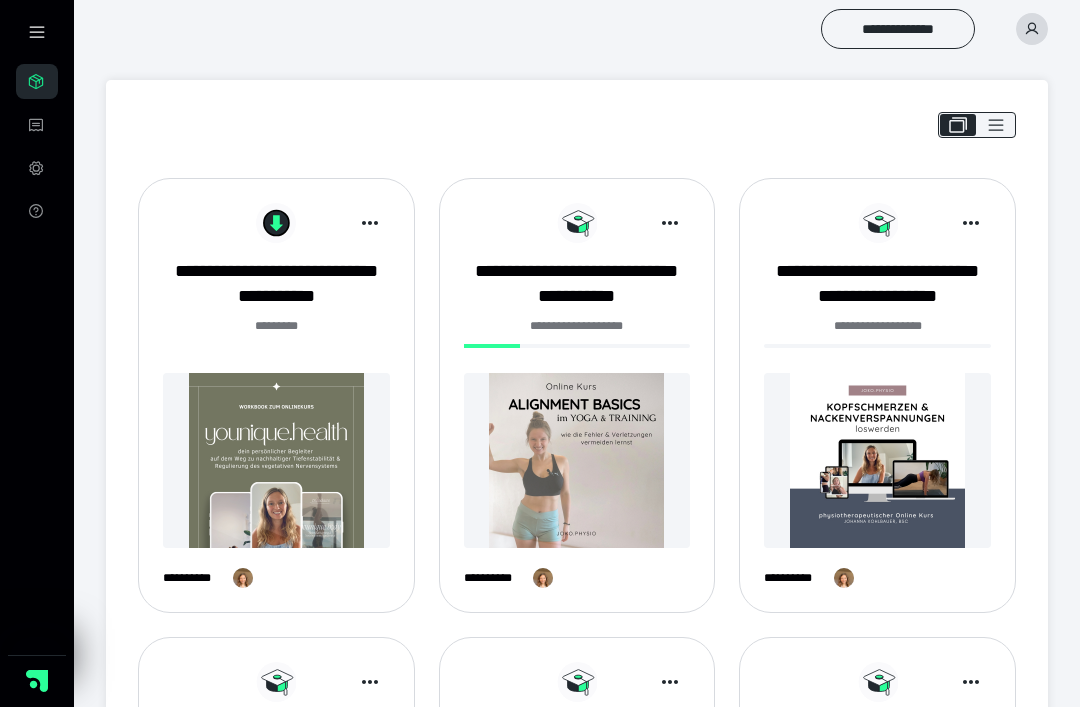 click on "**********" at bounding box center [276, 395] 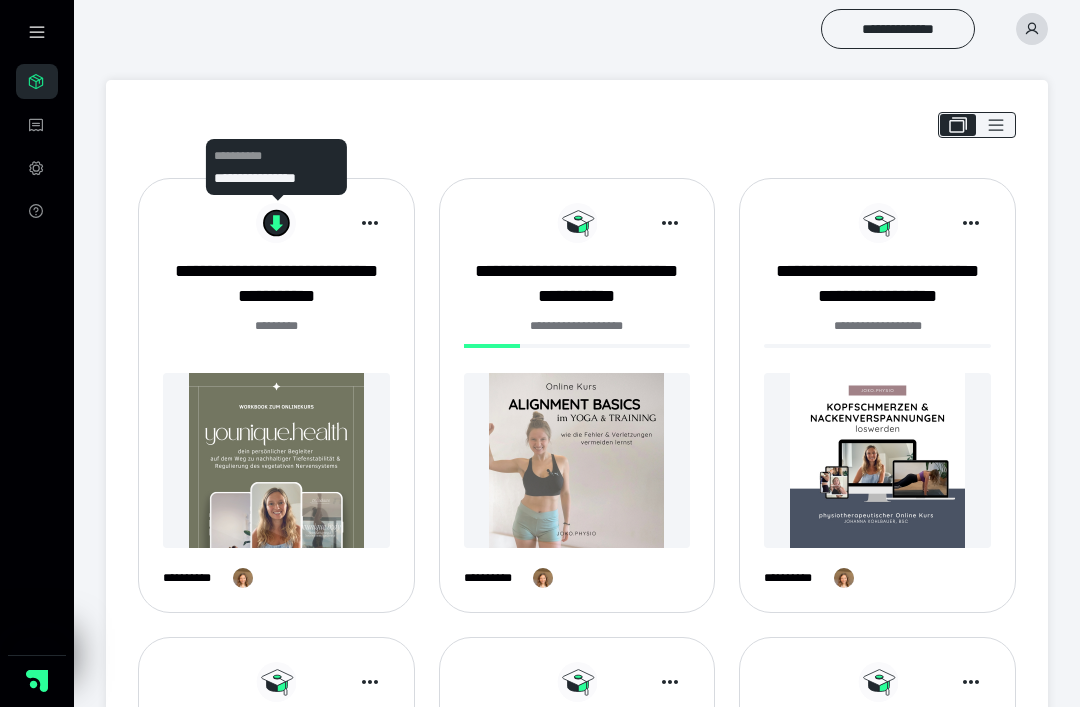 click on "**********" at bounding box center (276, 156) 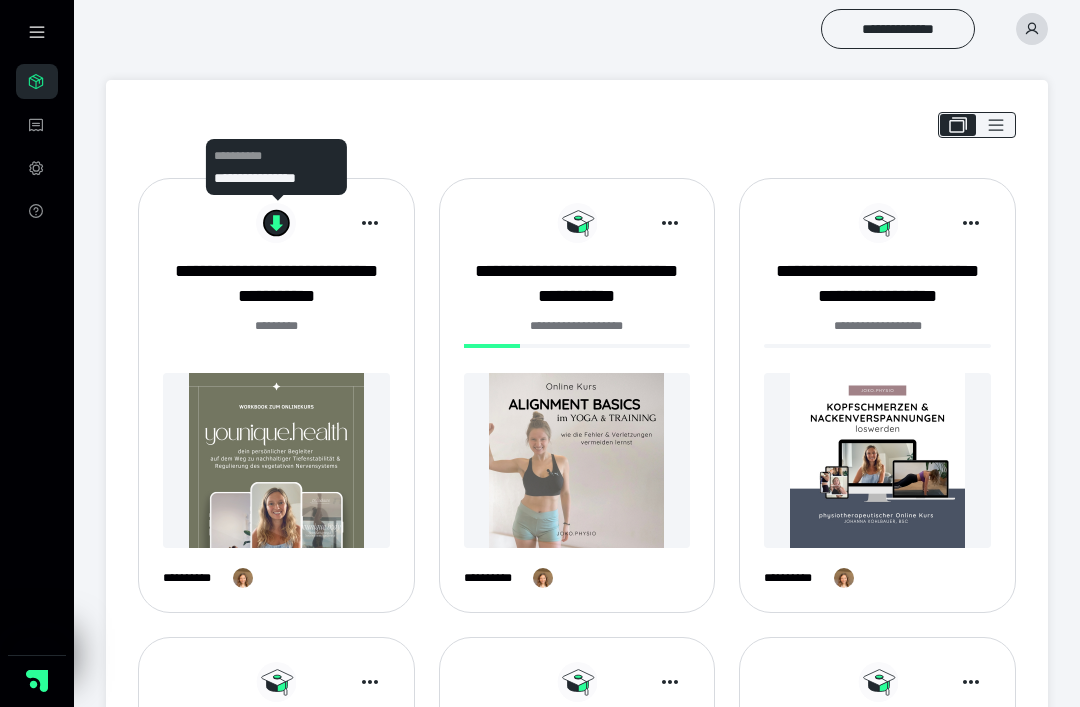 click on "**********" at bounding box center (276, 156) 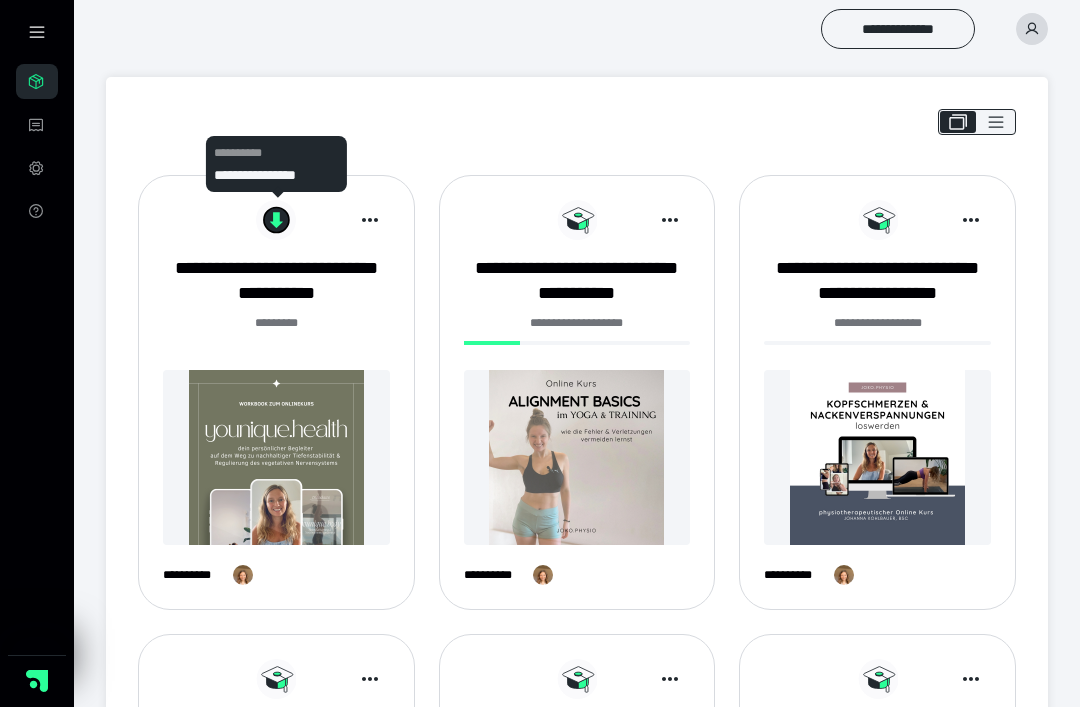 scroll, scrollTop: 2, scrollLeft: 0, axis: vertical 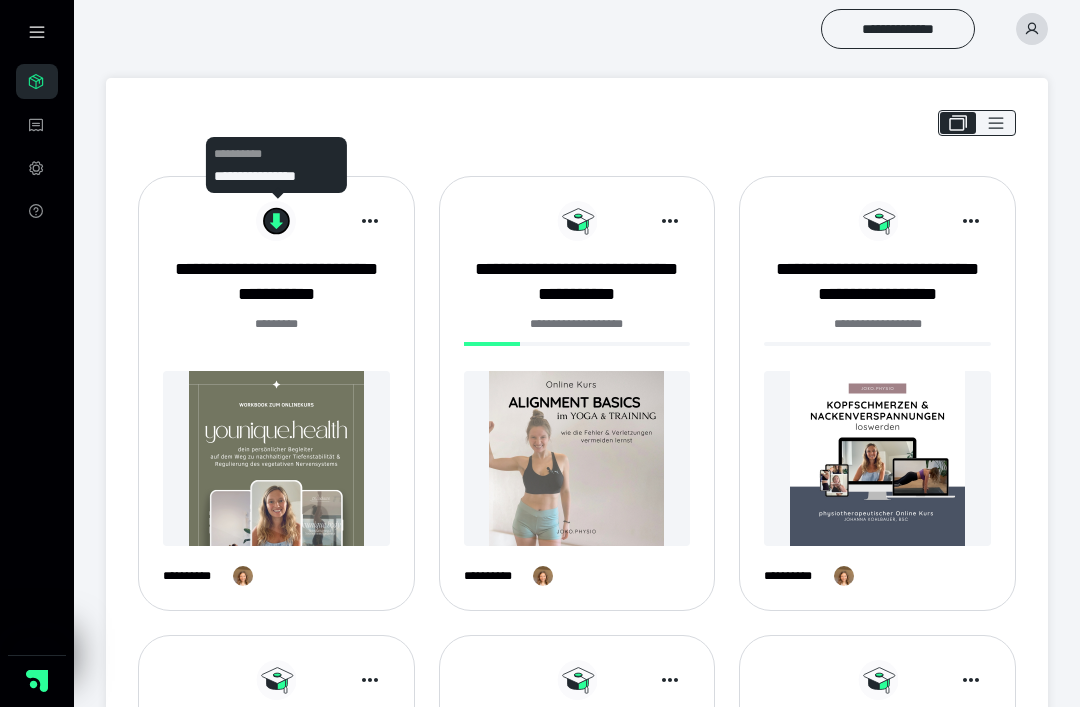 click at bounding box center [276, 458] 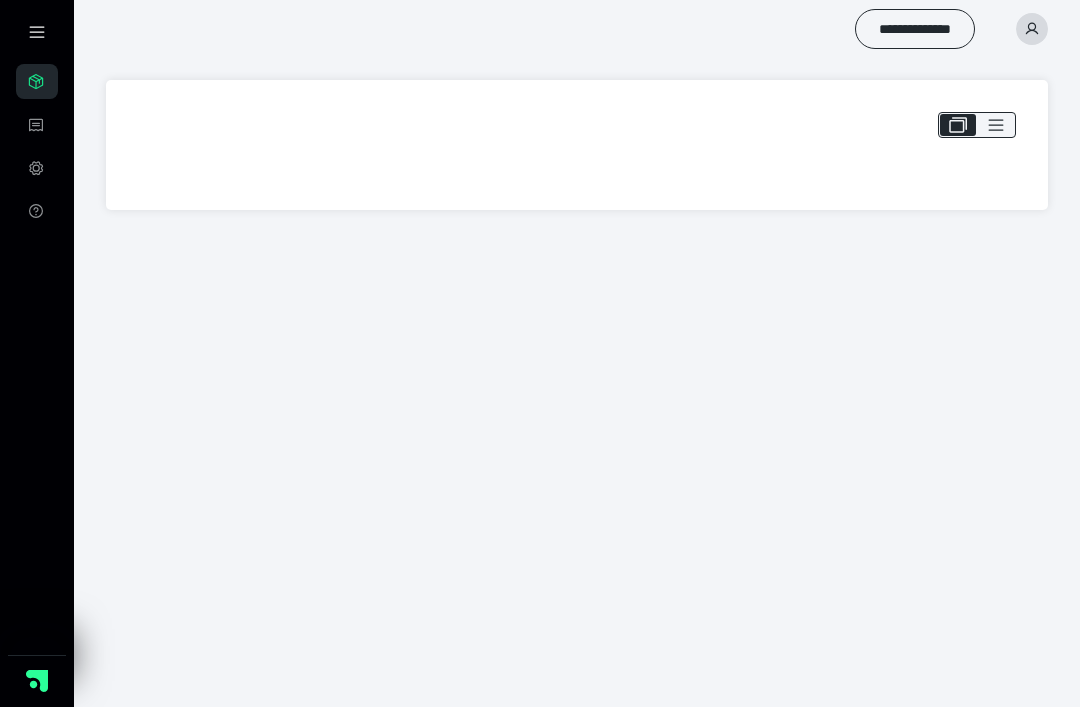 scroll, scrollTop: 0, scrollLeft: 0, axis: both 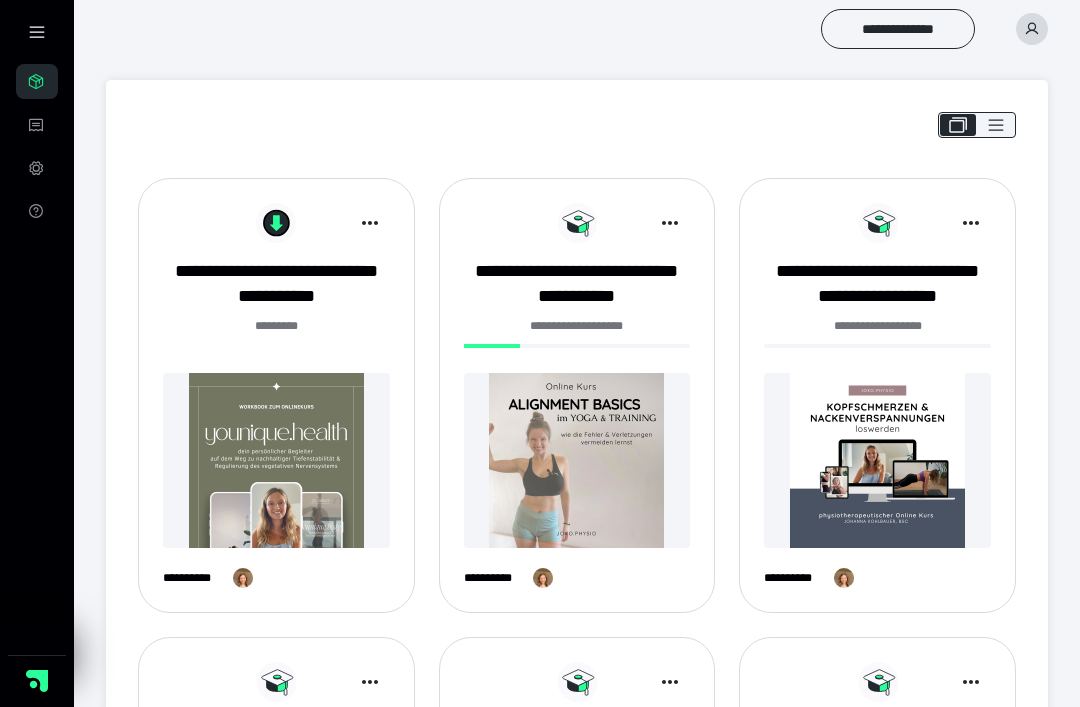 click on "**********" at bounding box center [577, 284] 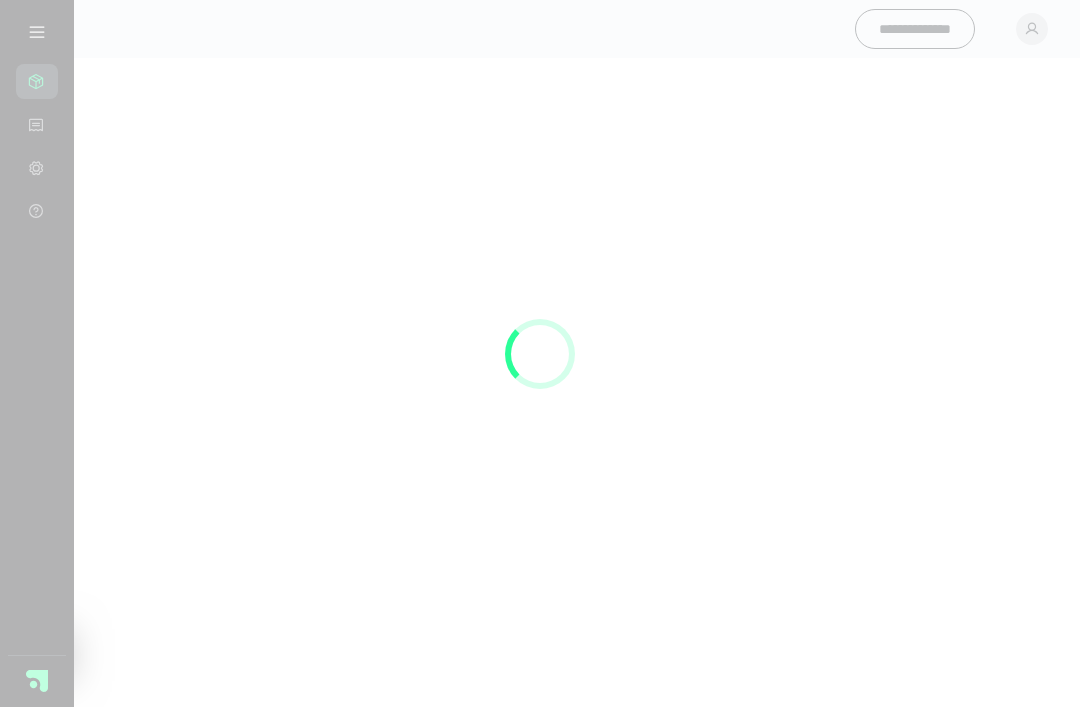 scroll, scrollTop: 0, scrollLeft: 0, axis: both 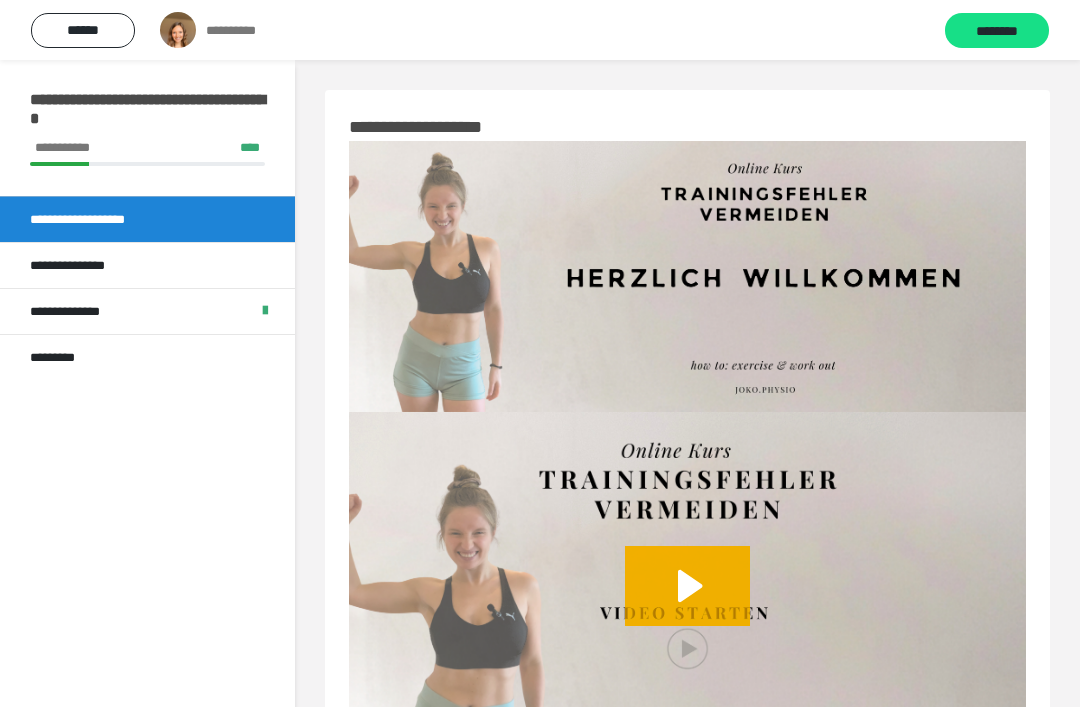 click on "**********" at bounding box center [147, 265] 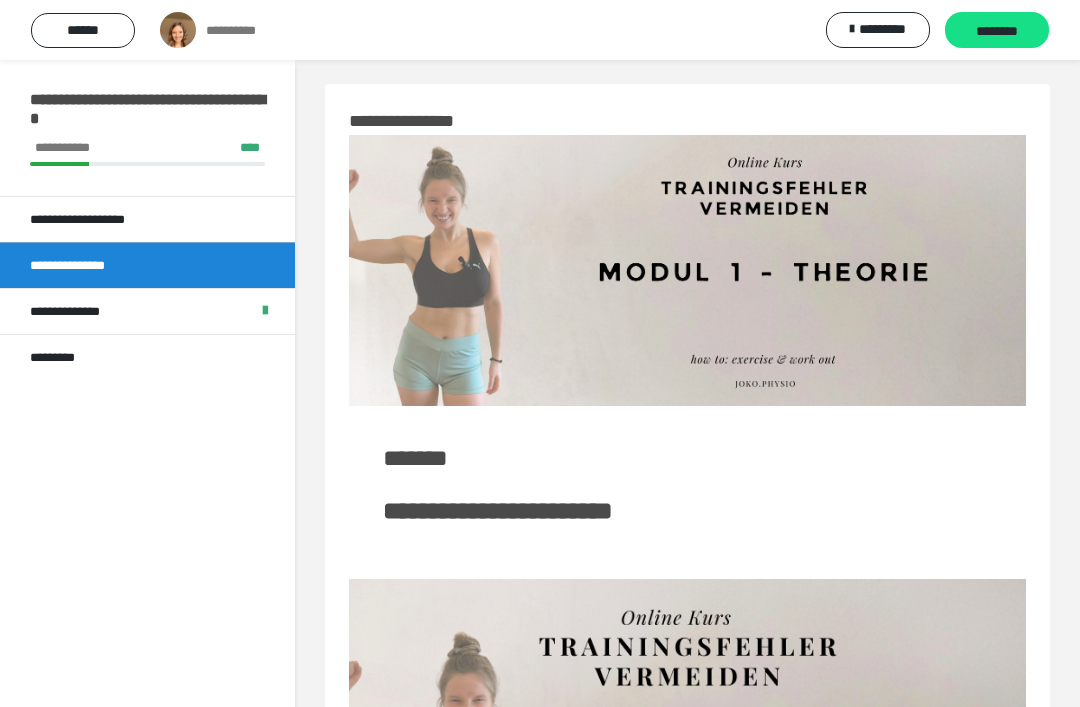 scroll, scrollTop: 4, scrollLeft: 0, axis: vertical 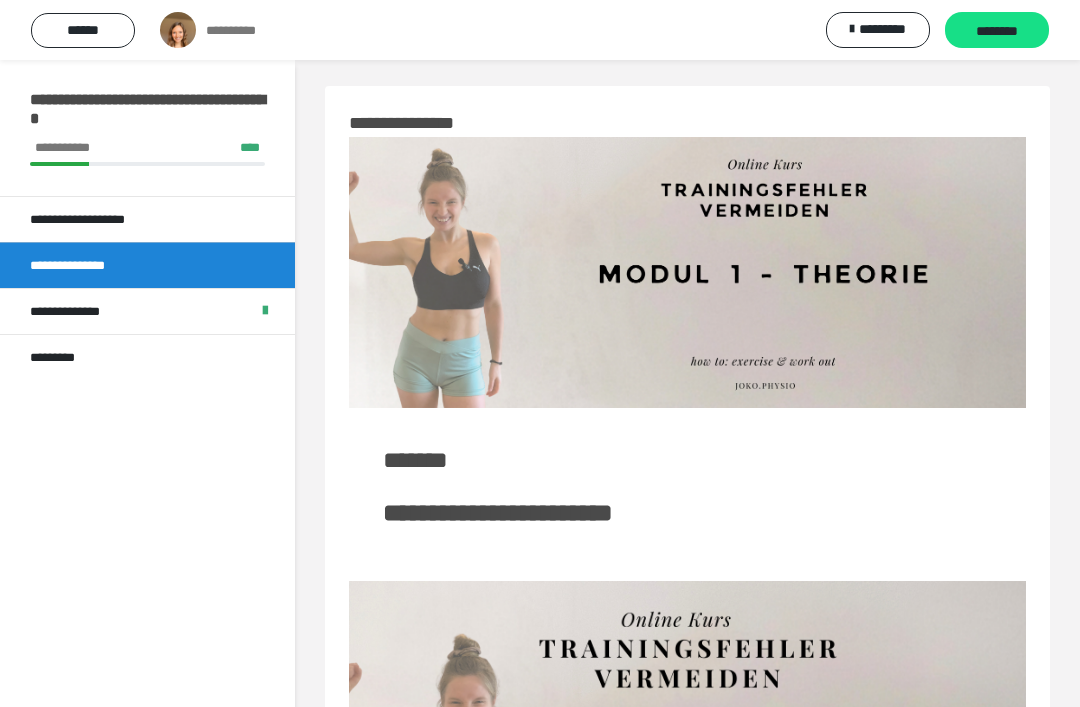 click at bounding box center [687, 272] 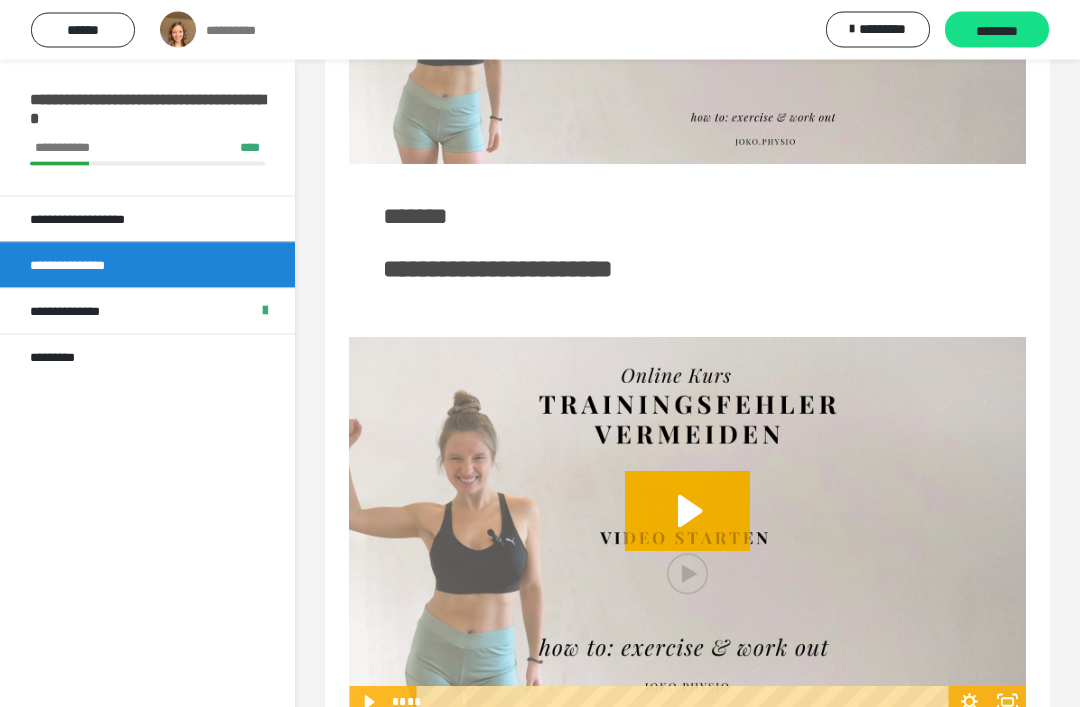 scroll, scrollTop: 274, scrollLeft: 0, axis: vertical 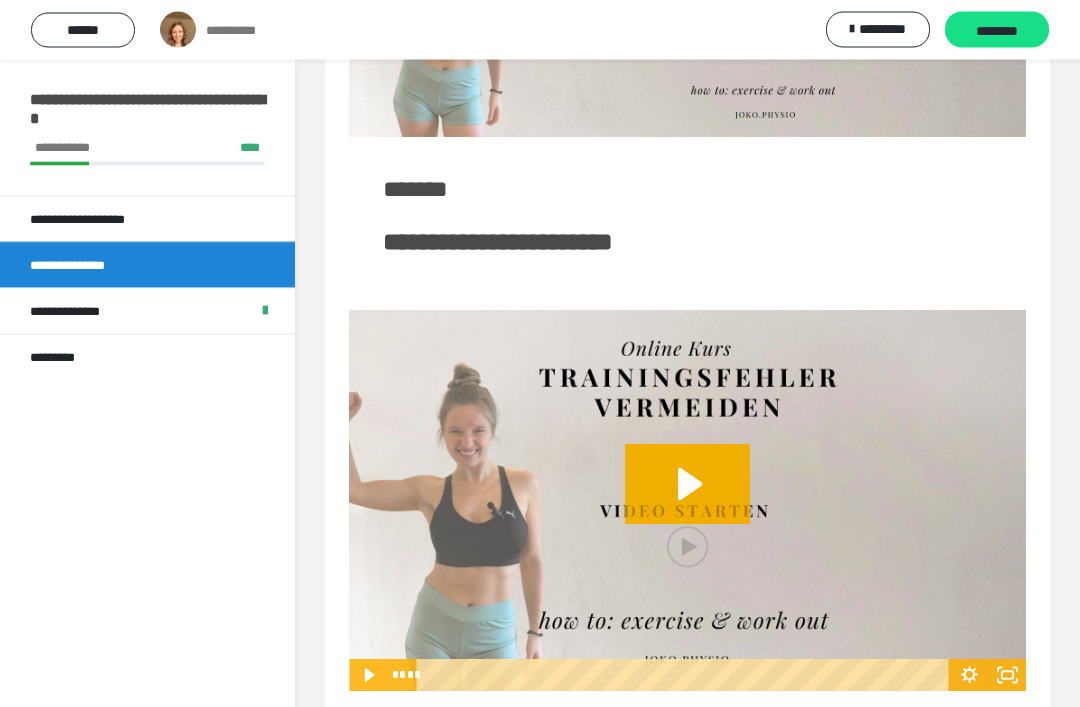 click 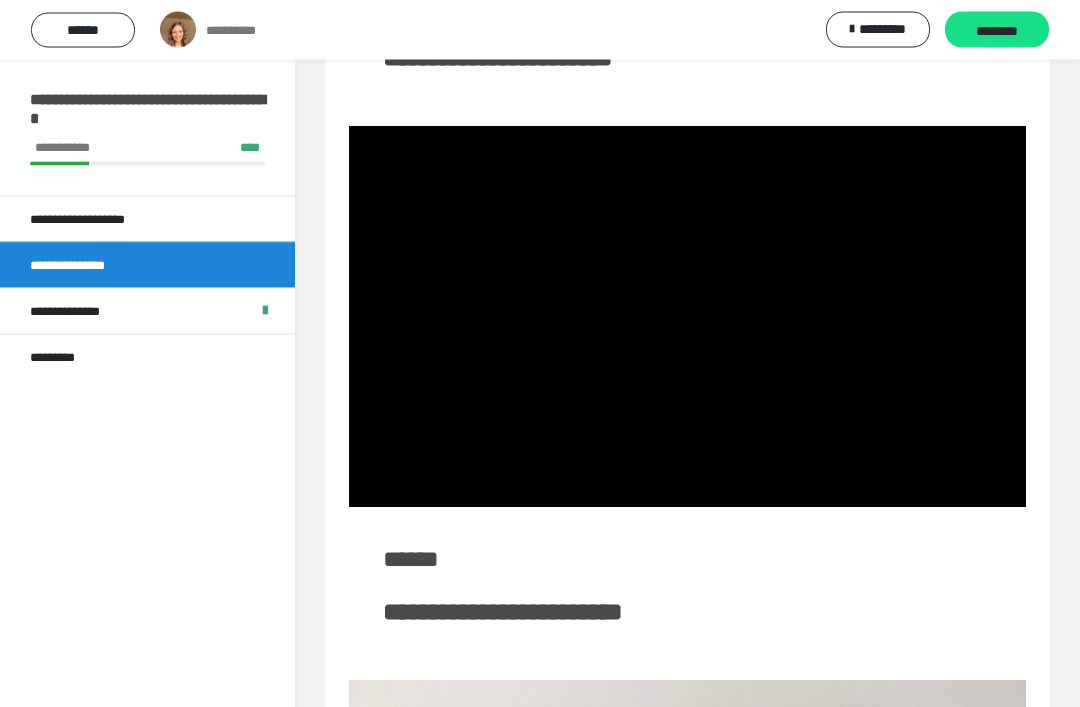 scroll, scrollTop: 459, scrollLeft: 0, axis: vertical 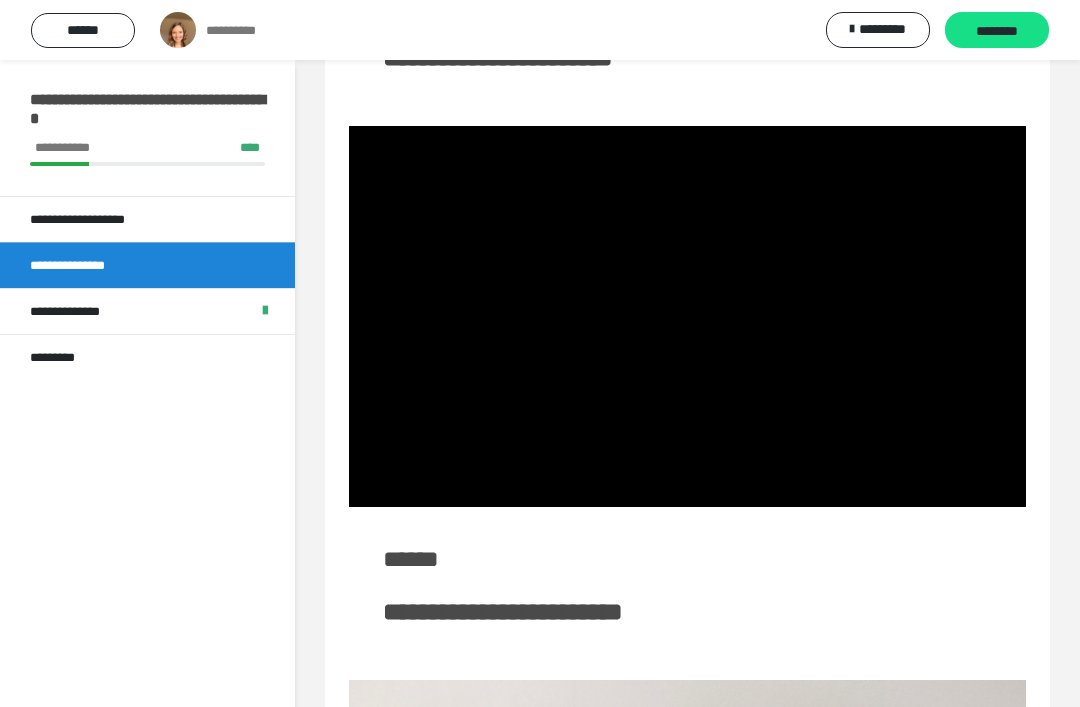 click at bounding box center (687, 316) 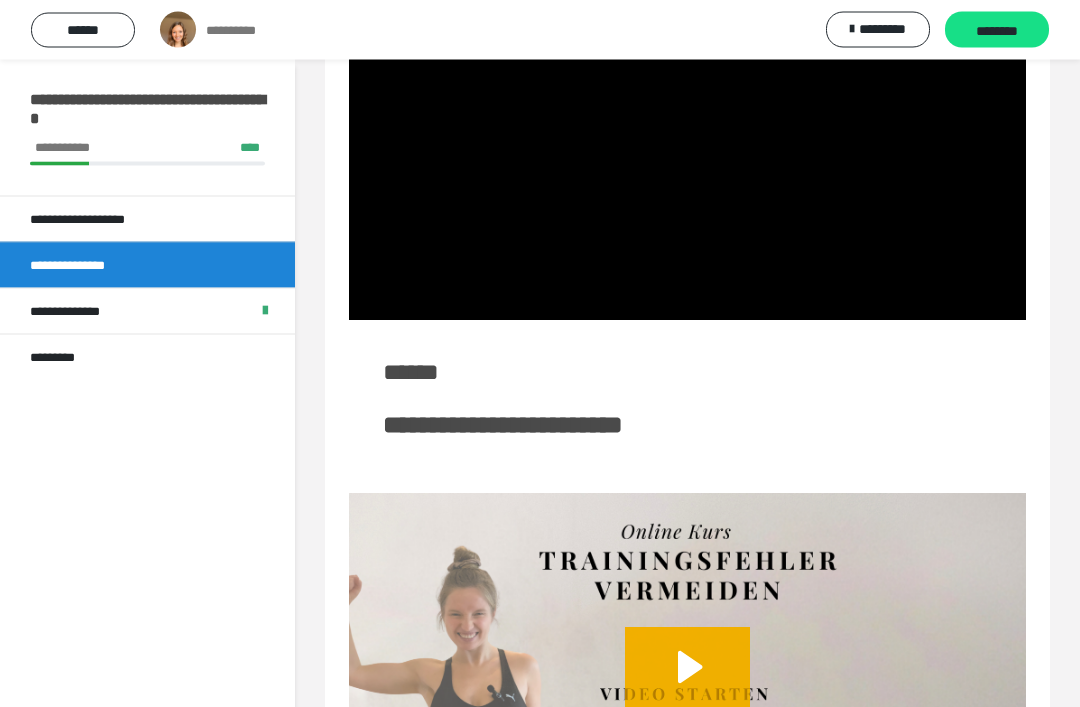 scroll, scrollTop: 646, scrollLeft: 0, axis: vertical 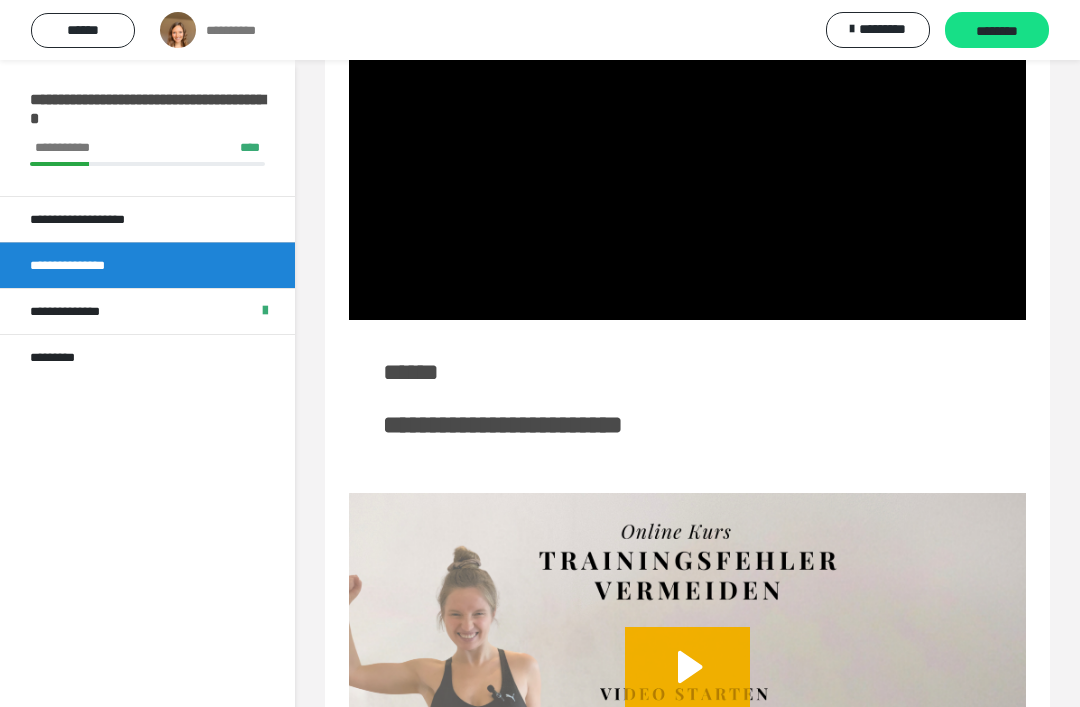click at bounding box center (687, 129) 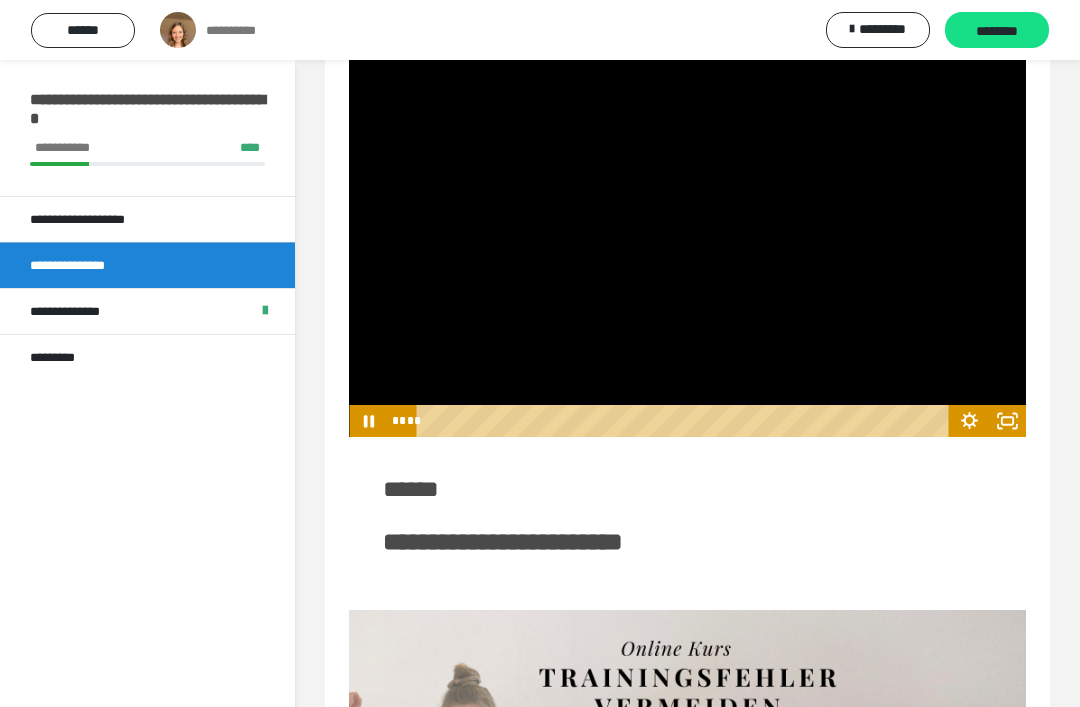 scroll, scrollTop: 523, scrollLeft: 0, axis: vertical 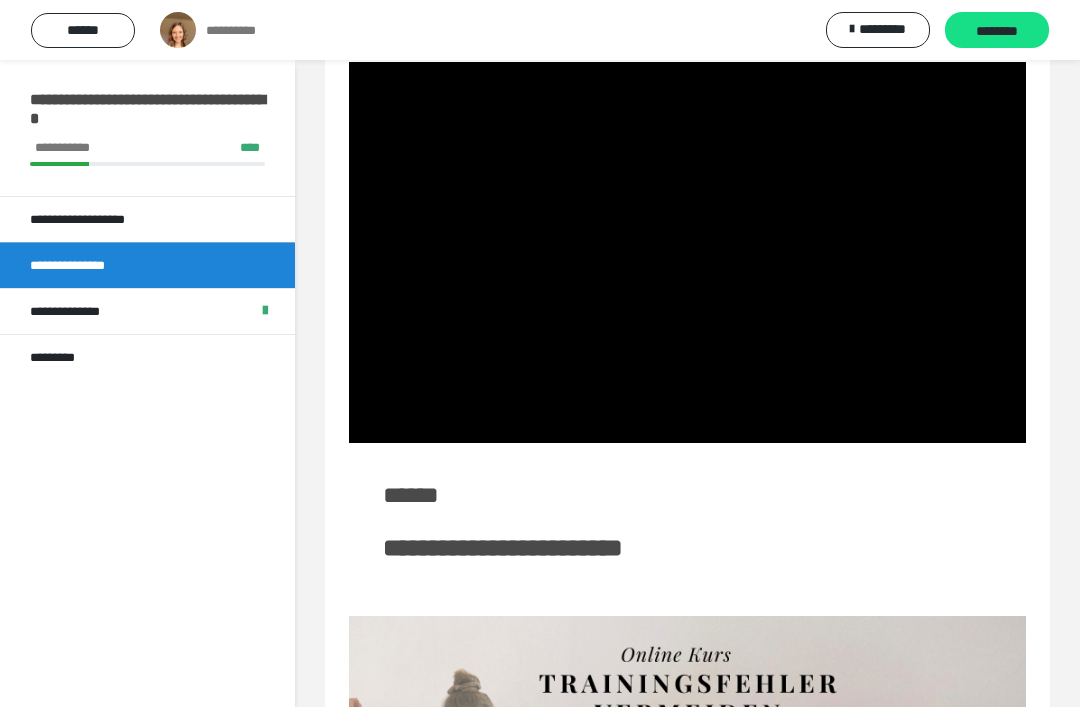 click at bounding box center (687, 252) 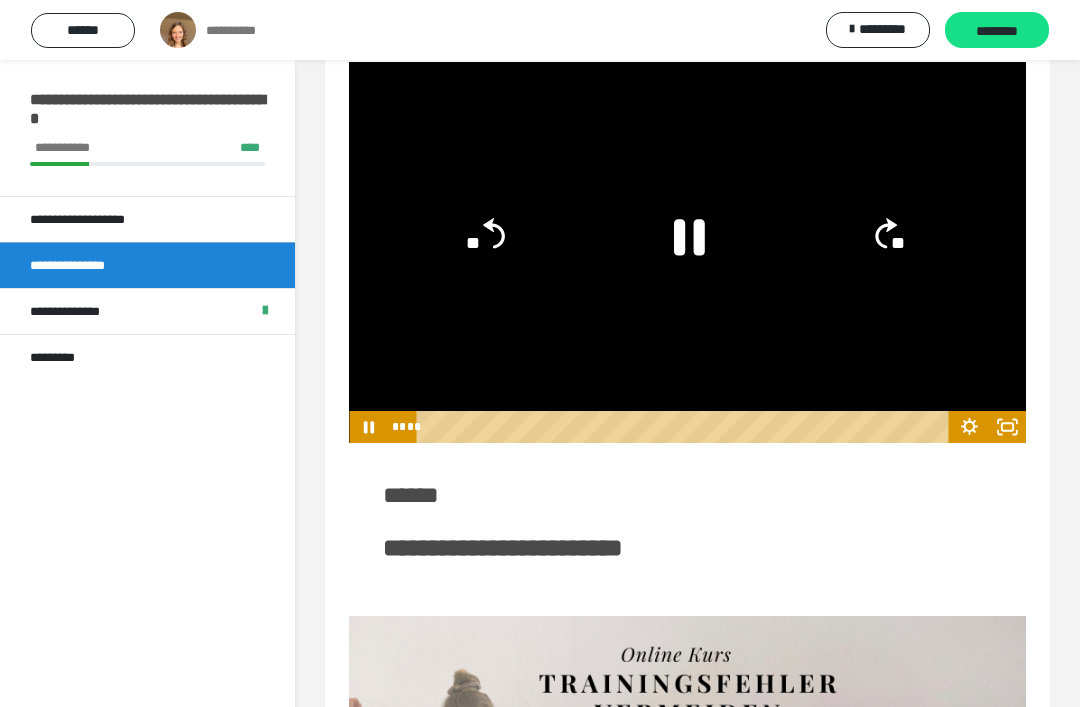 click 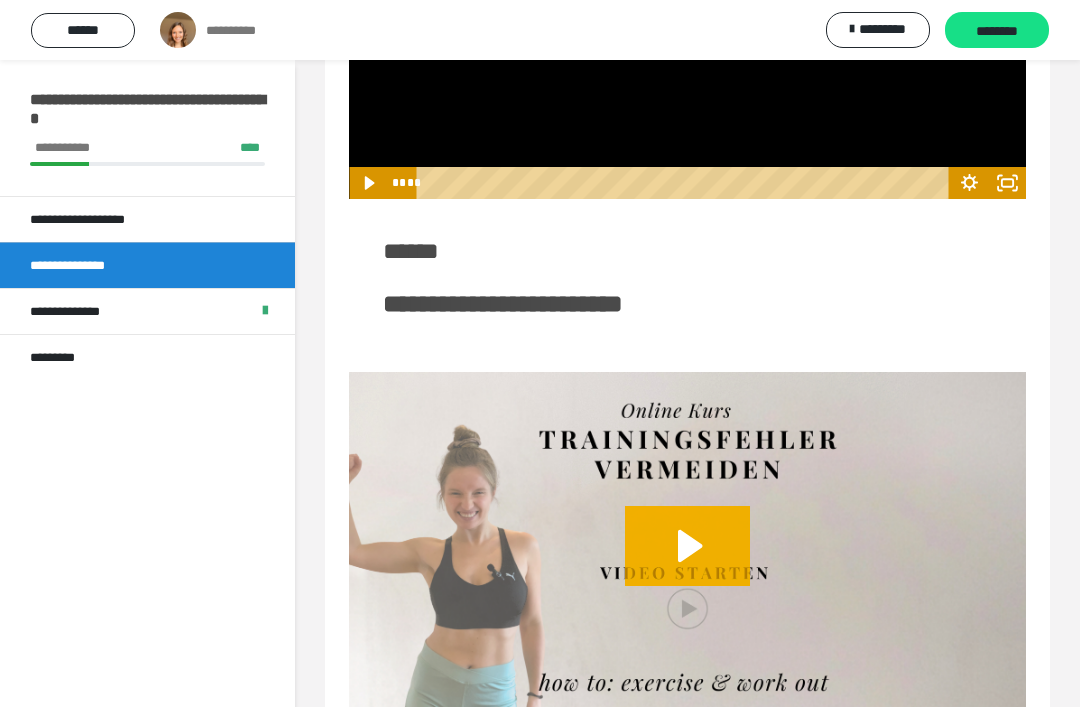 scroll, scrollTop: 773, scrollLeft: 0, axis: vertical 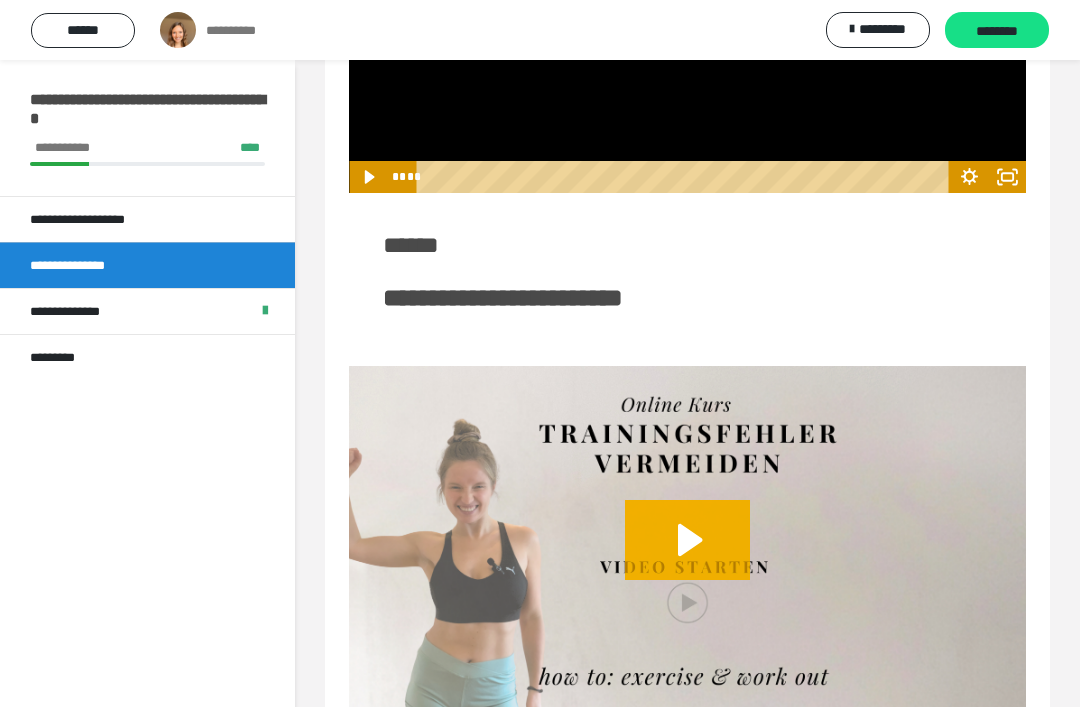 click 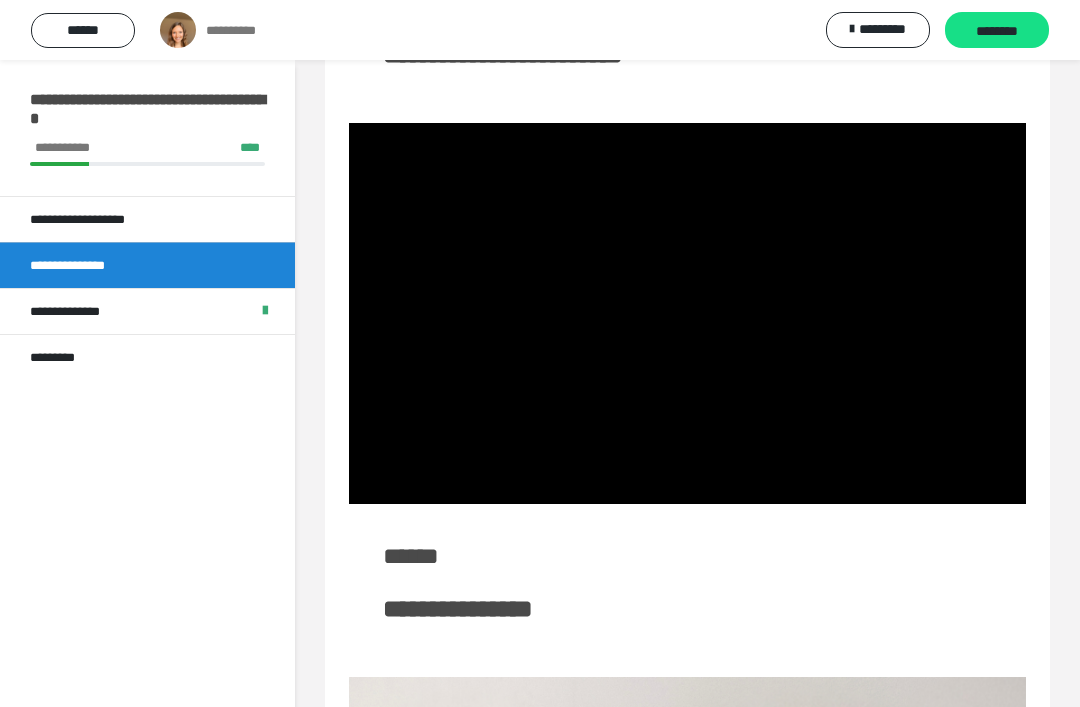 scroll, scrollTop: 1012, scrollLeft: 0, axis: vertical 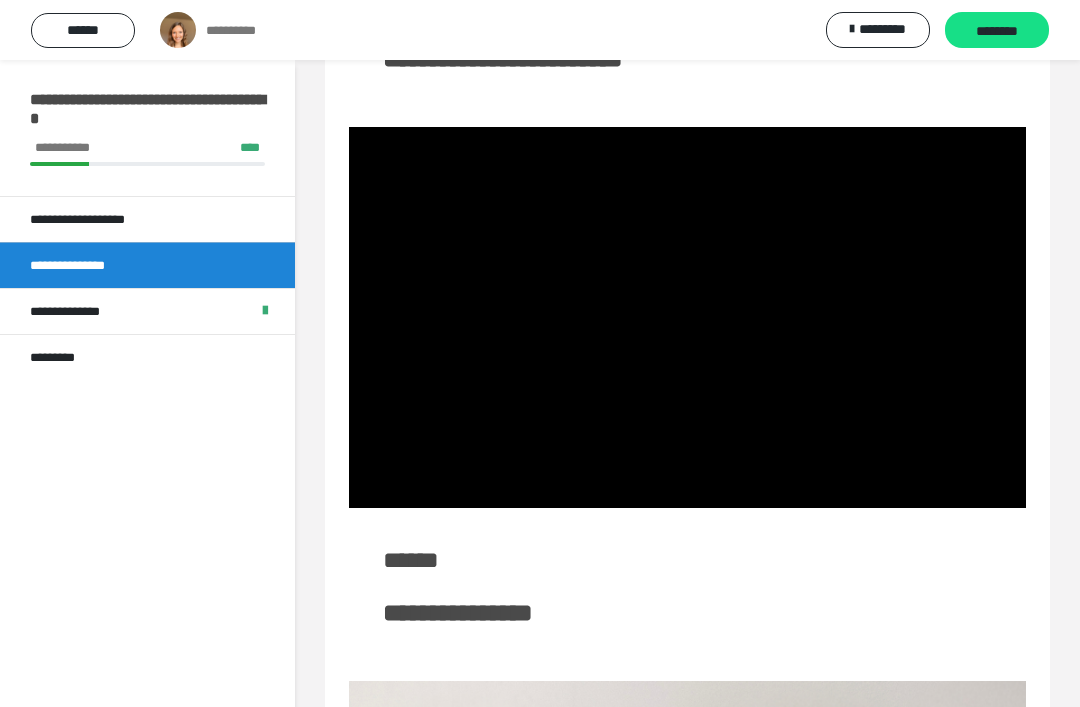 click at bounding box center (687, 317) 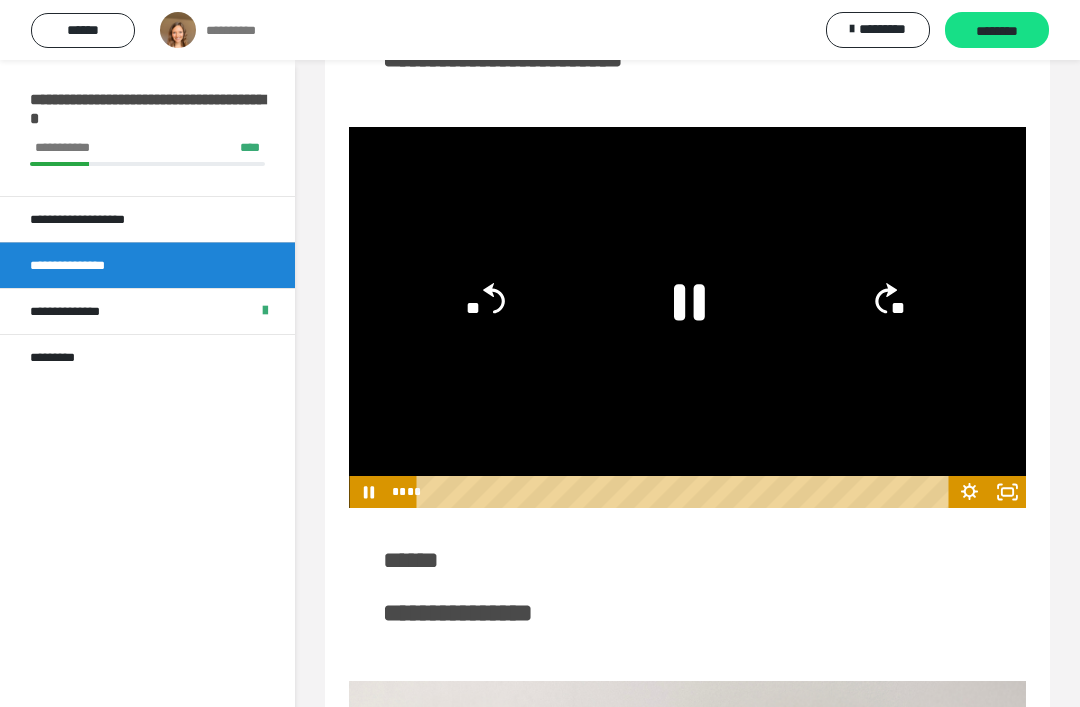 click 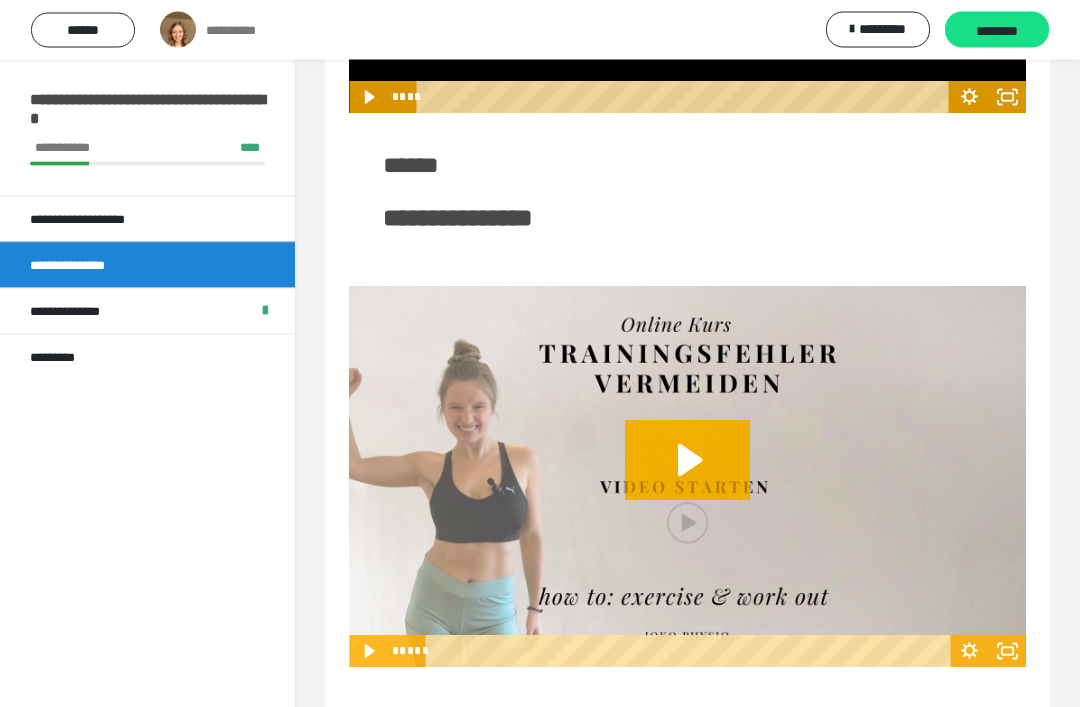 click 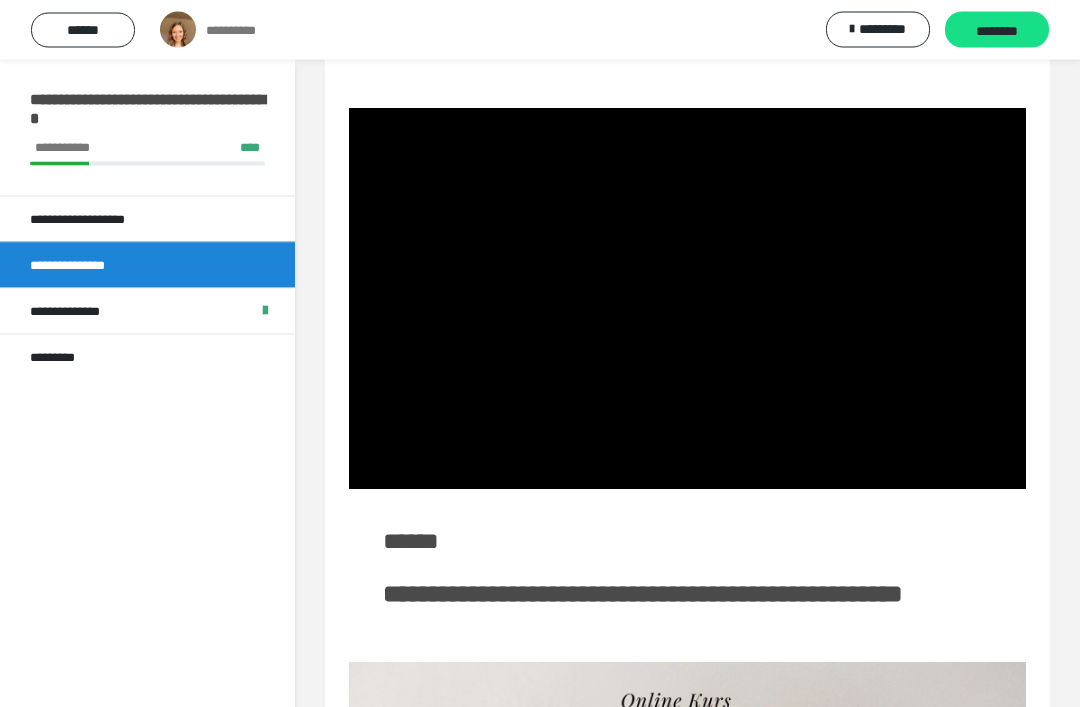 scroll, scrollTop: 1585, scrollLeft: 0, axis: vertical 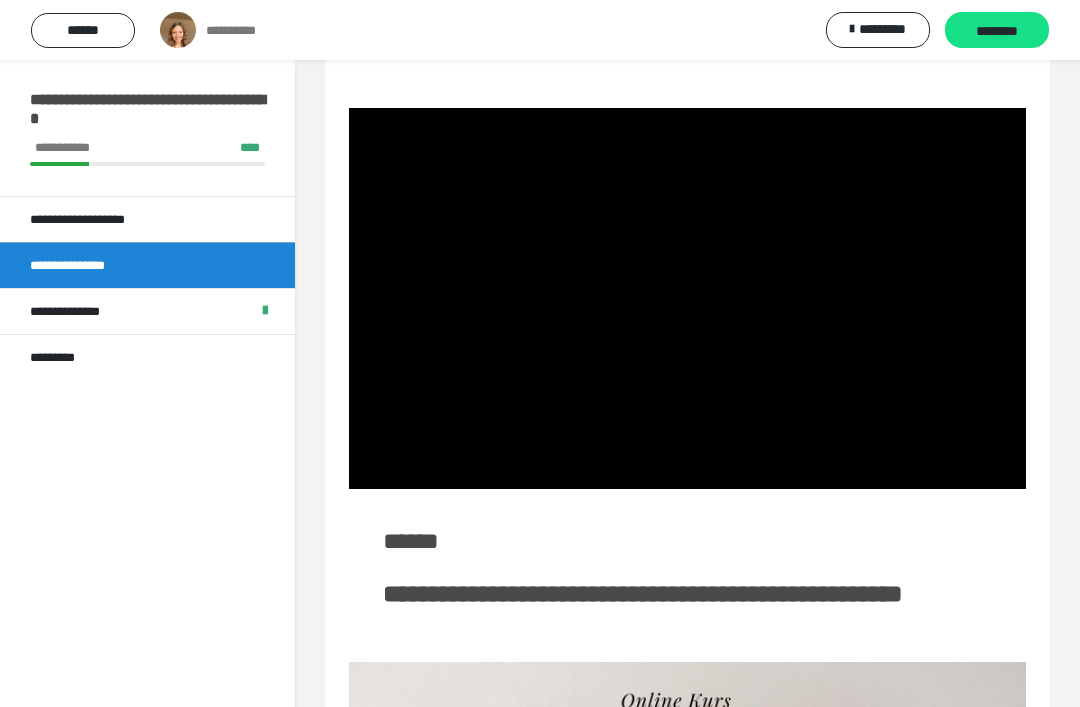 click at bounding box center (687, 298) 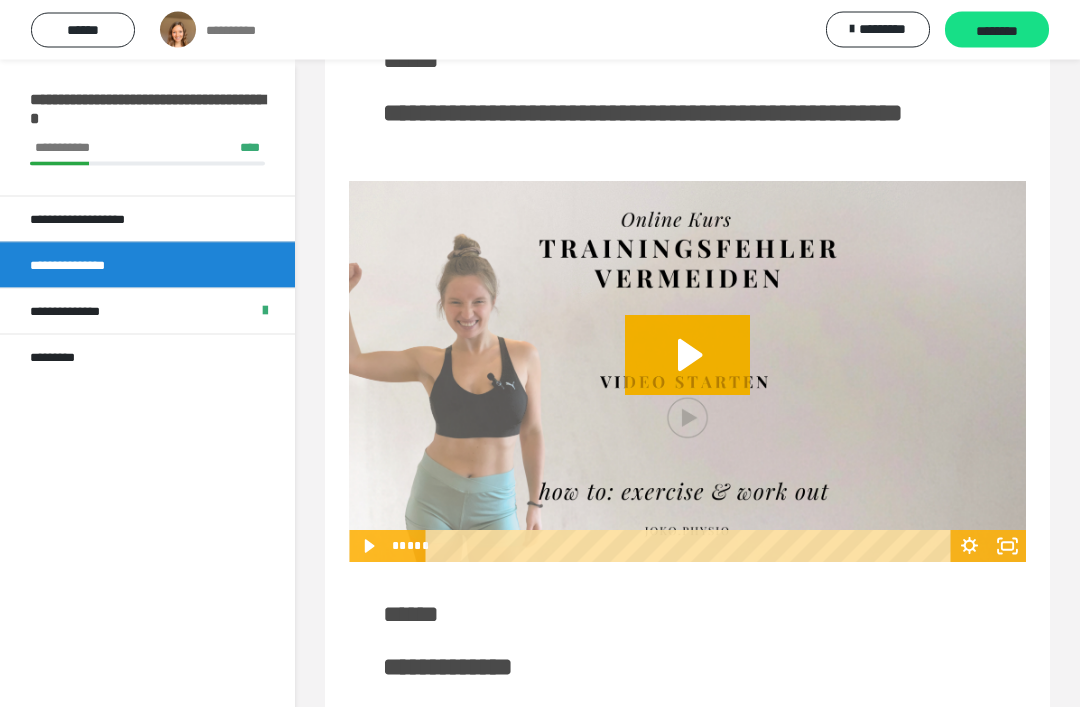 click 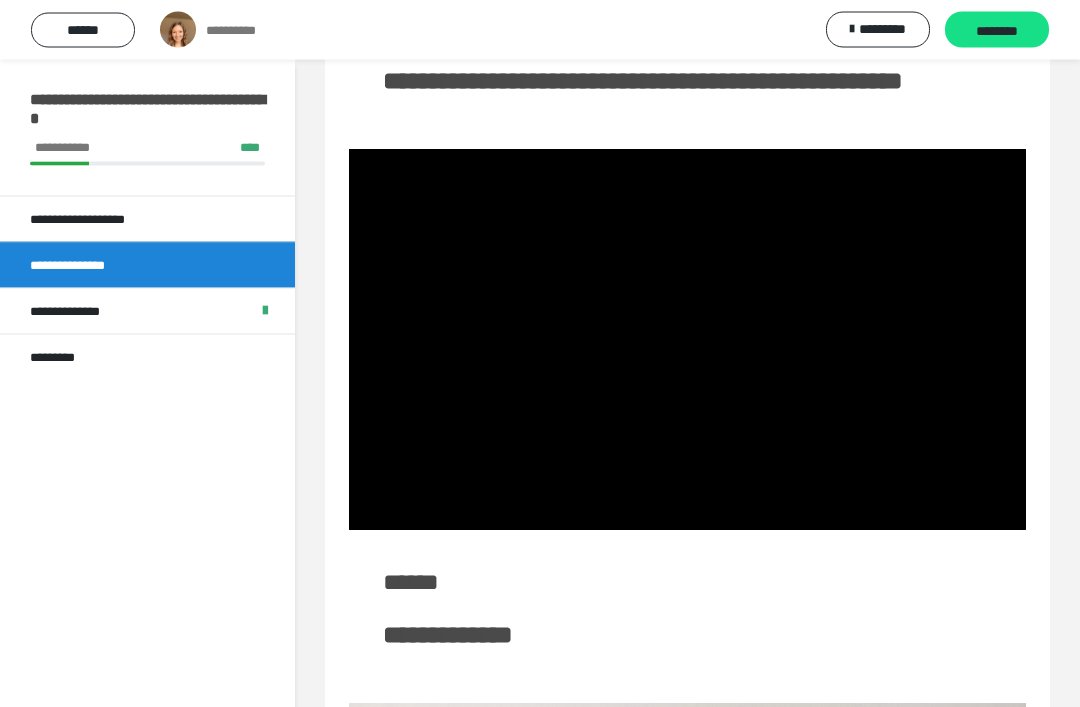 scroll, scrollTop: 2082, scrollLeft: 0, axis: vertical 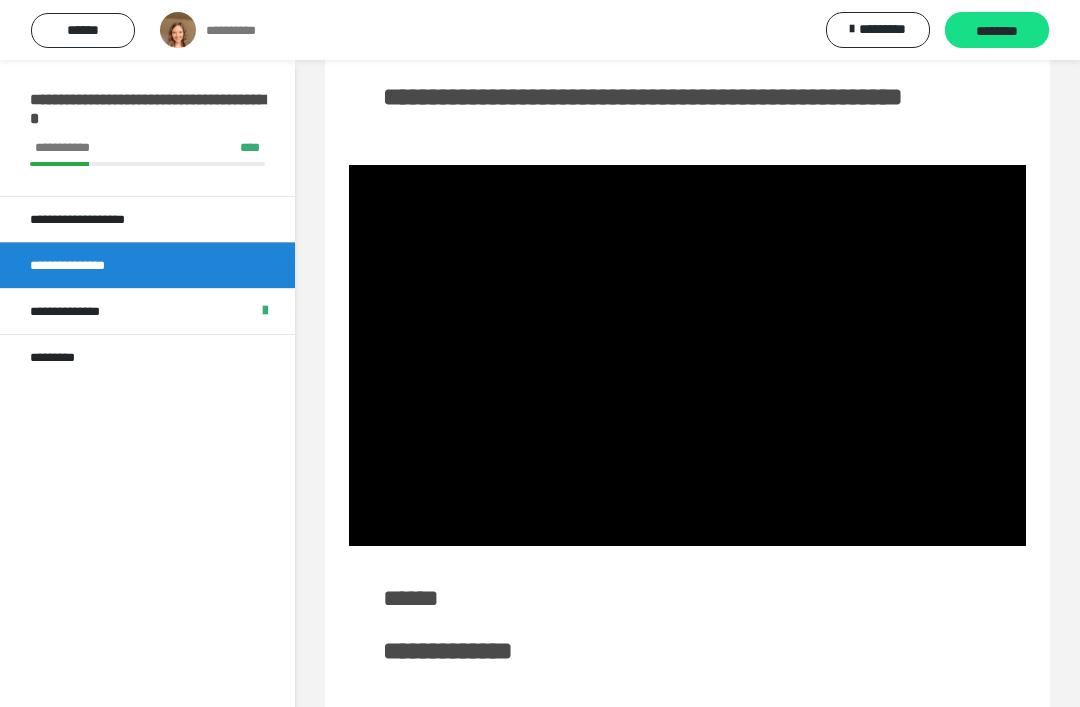 click on "******" at bounding box center [687, 598] 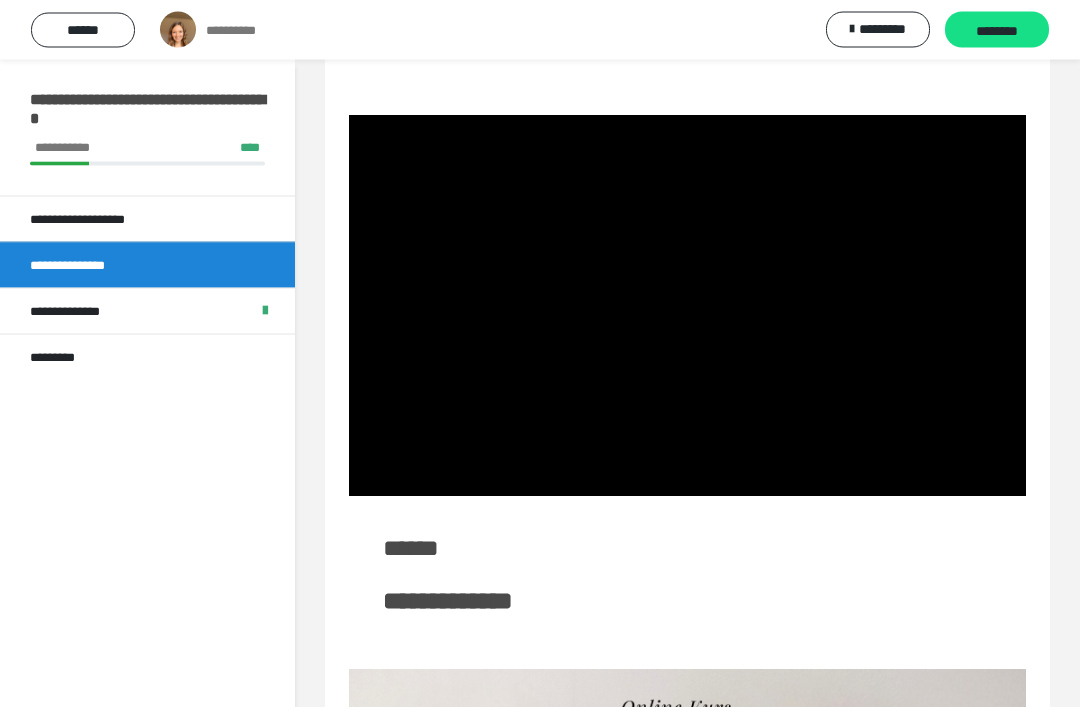 scroll, scrollTop: 2132, scrollLeft: 0, axis: vertical 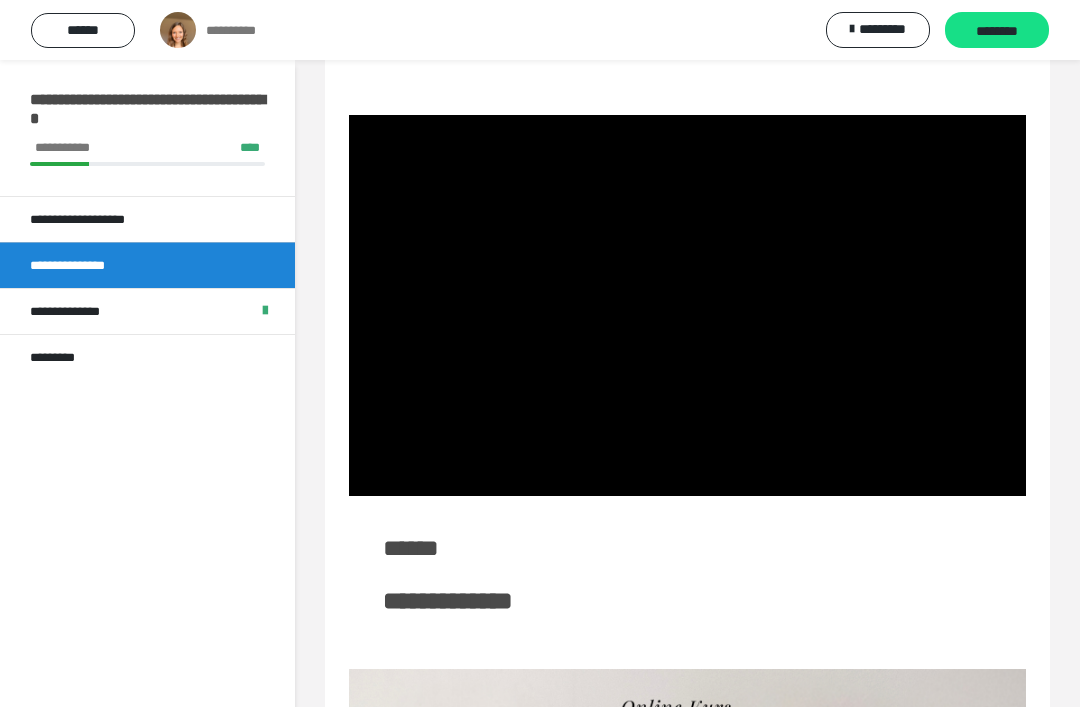 click at bounding box center [687, 305] 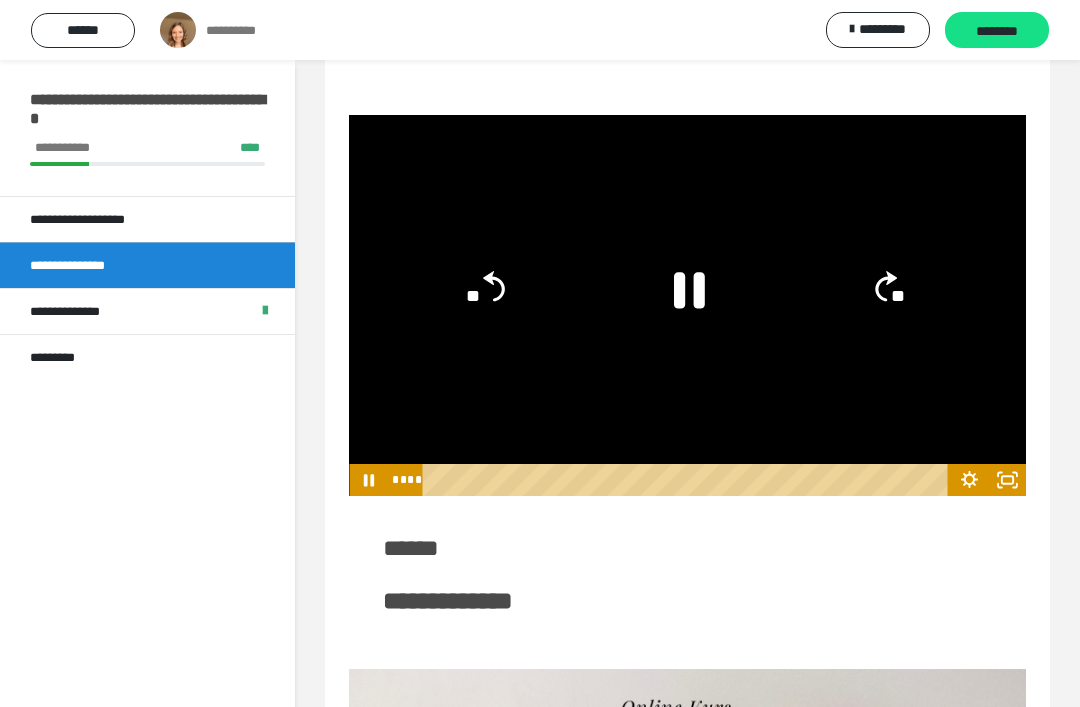 click 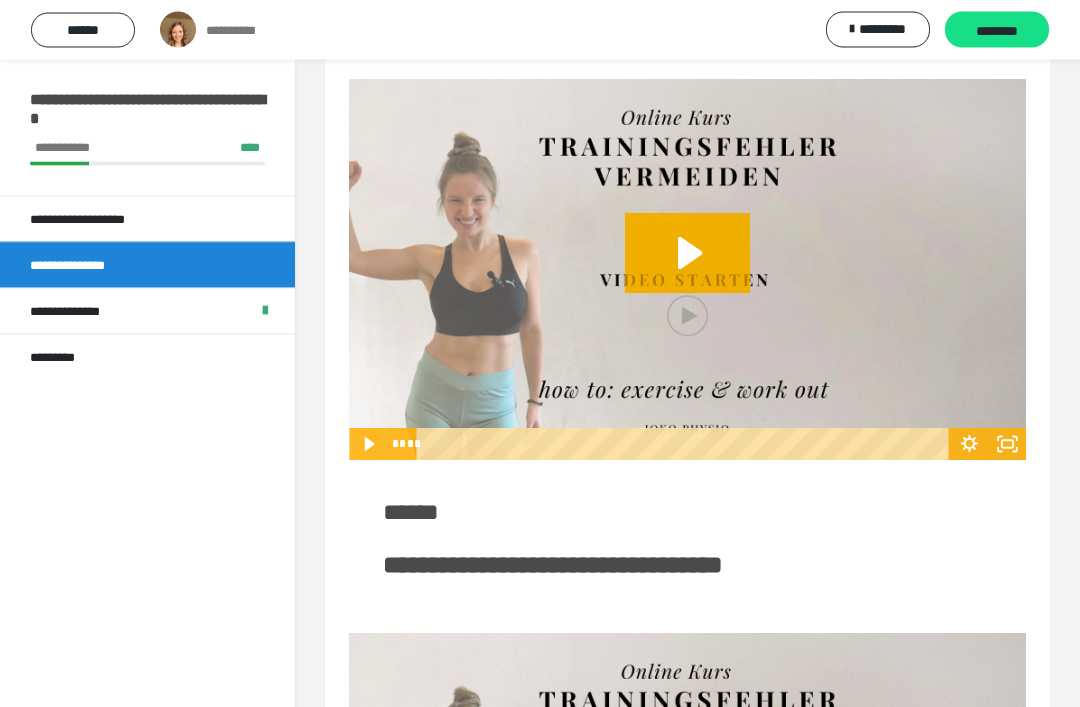 click 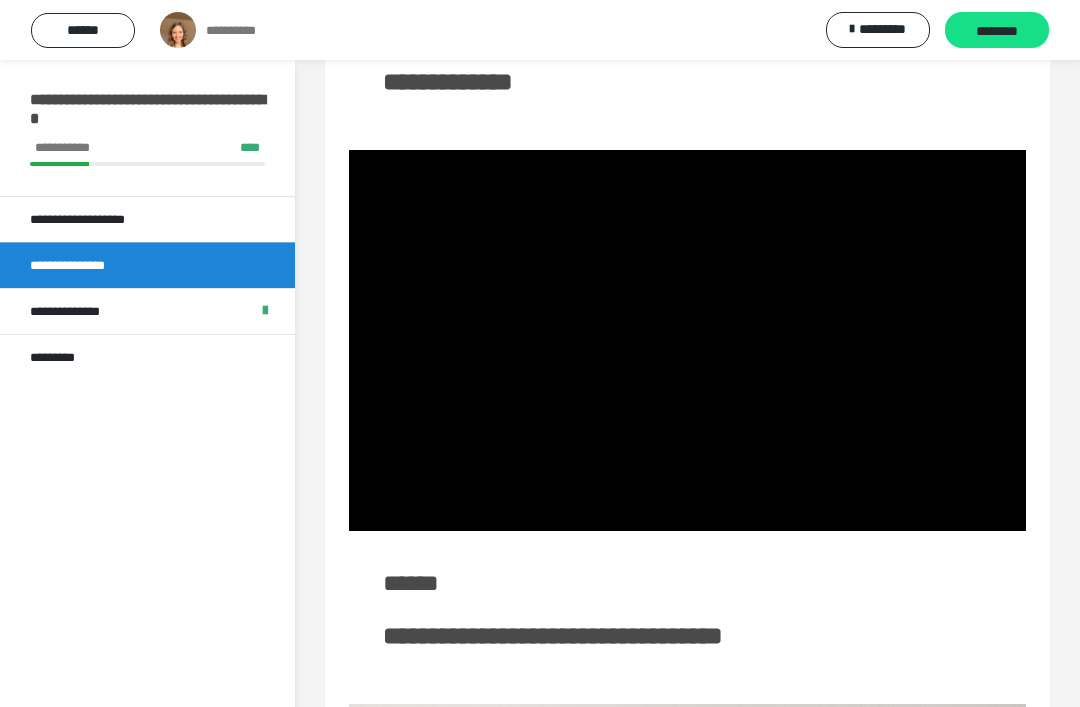 scroll, scrollTop: 2649, scrollLeft: 0, axis: vertical 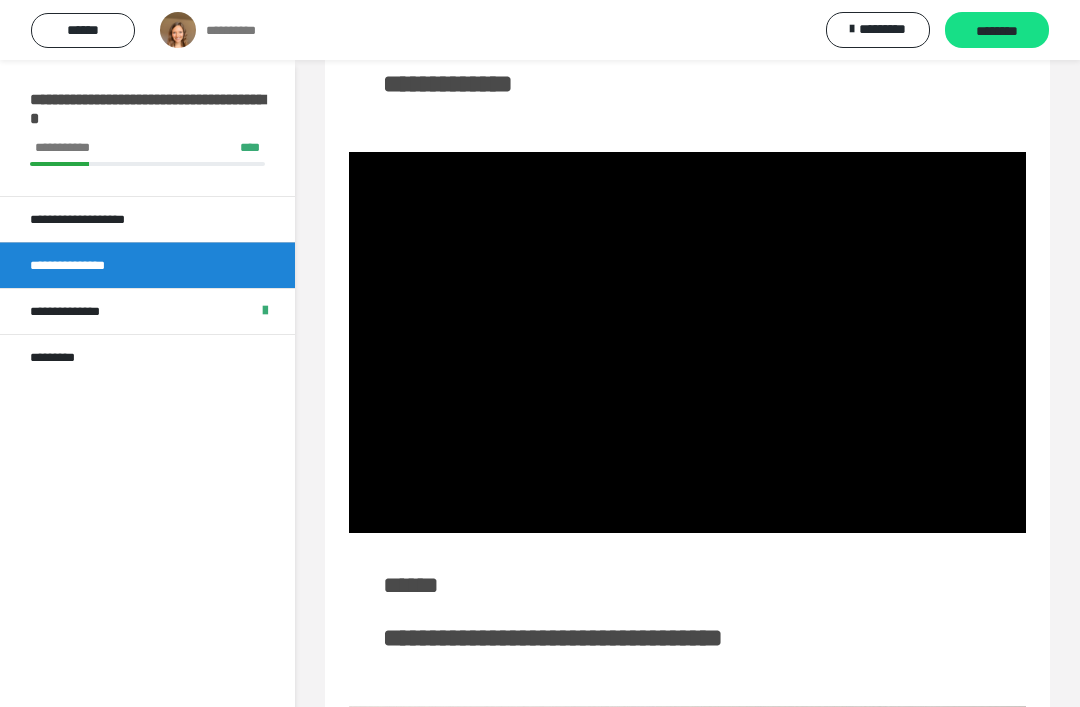 click at bounding box center (687, 342) 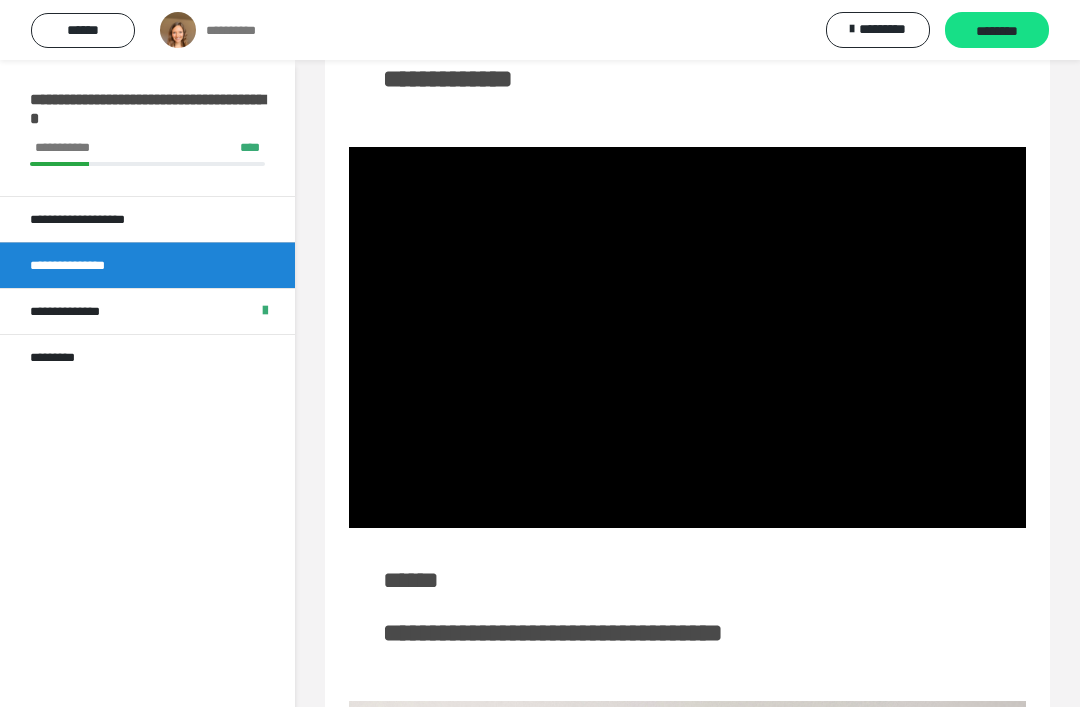 scroll, scrollTop: 2655, scrollLeft: 0, axis: vertical 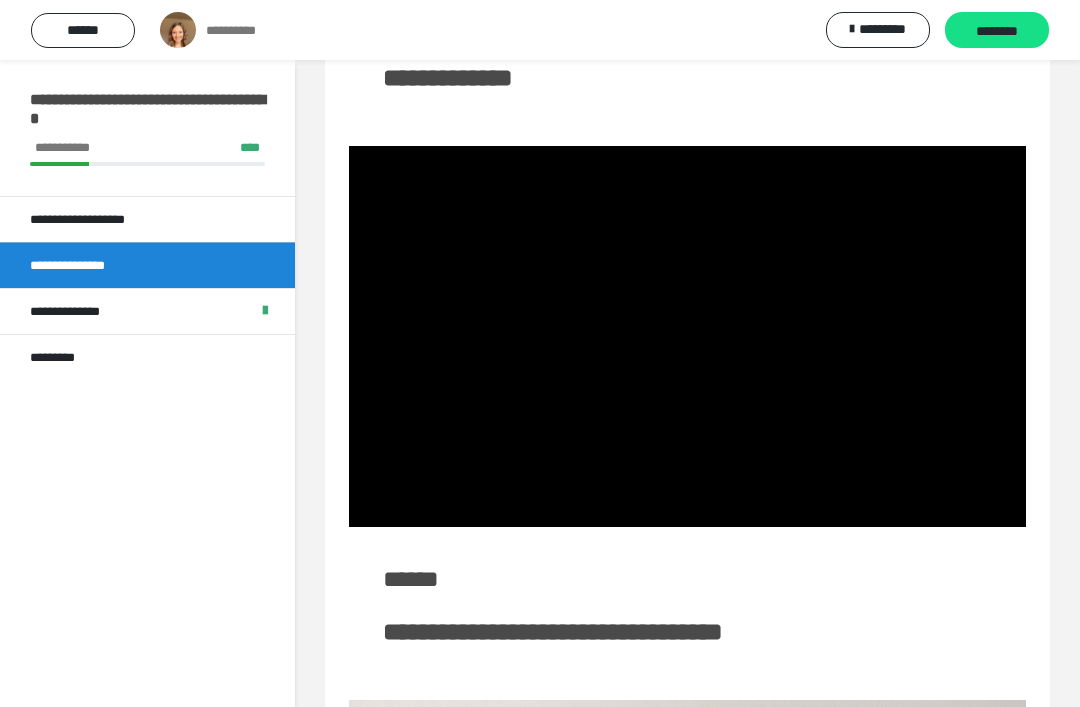click at bounding box center [687, 336] 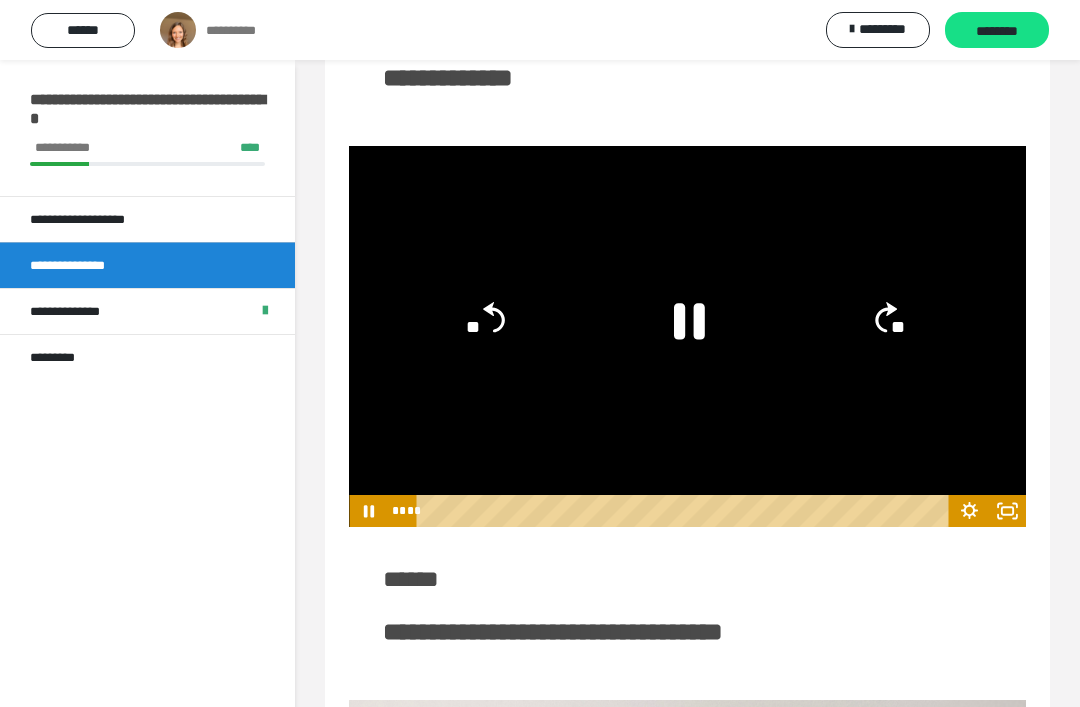 click 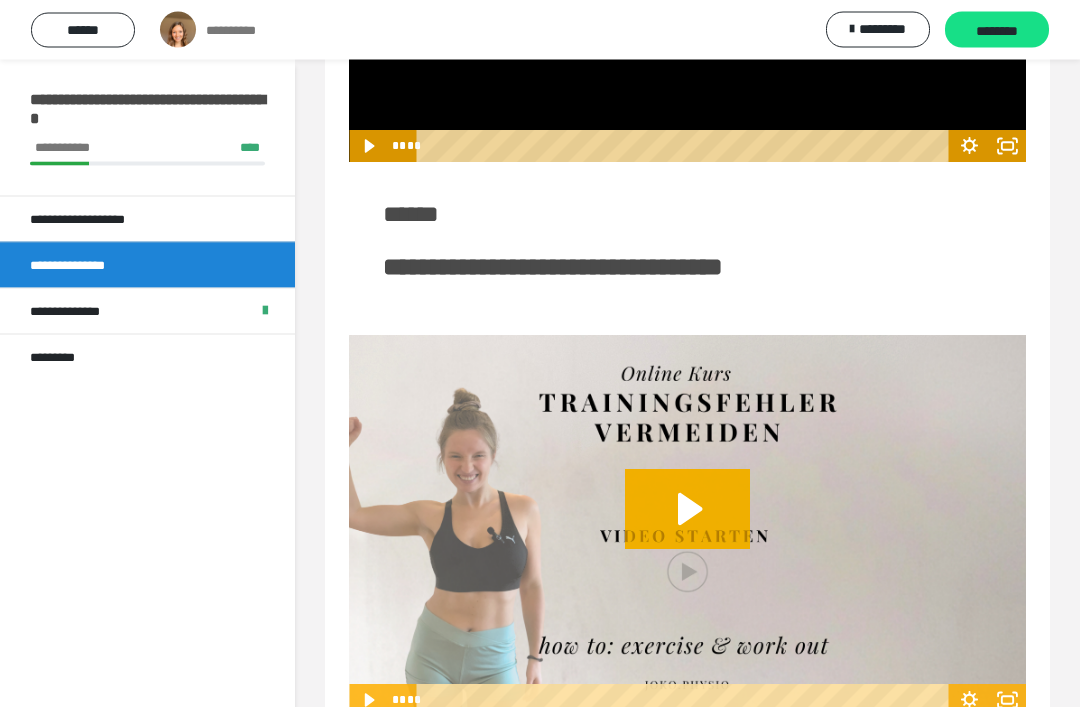 scroll, scrollTop: 3049, scrollLeft: 0, axis: vertical 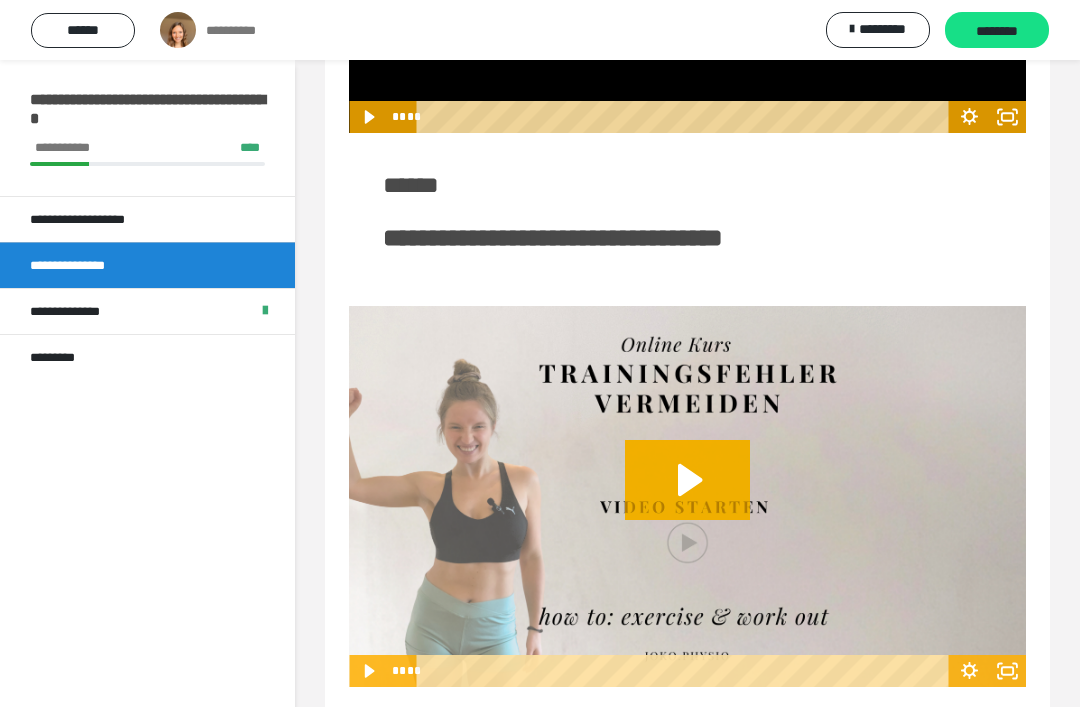 click 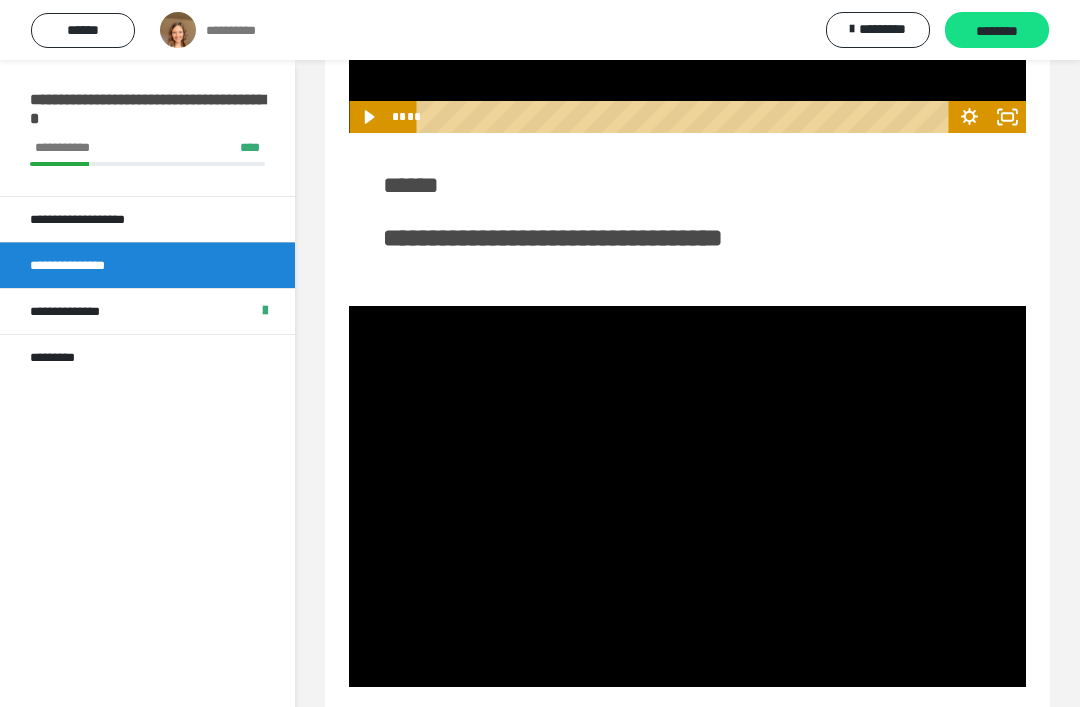 scroll, scrollTop: 3053, scrollLeft: 0, axis: vertical 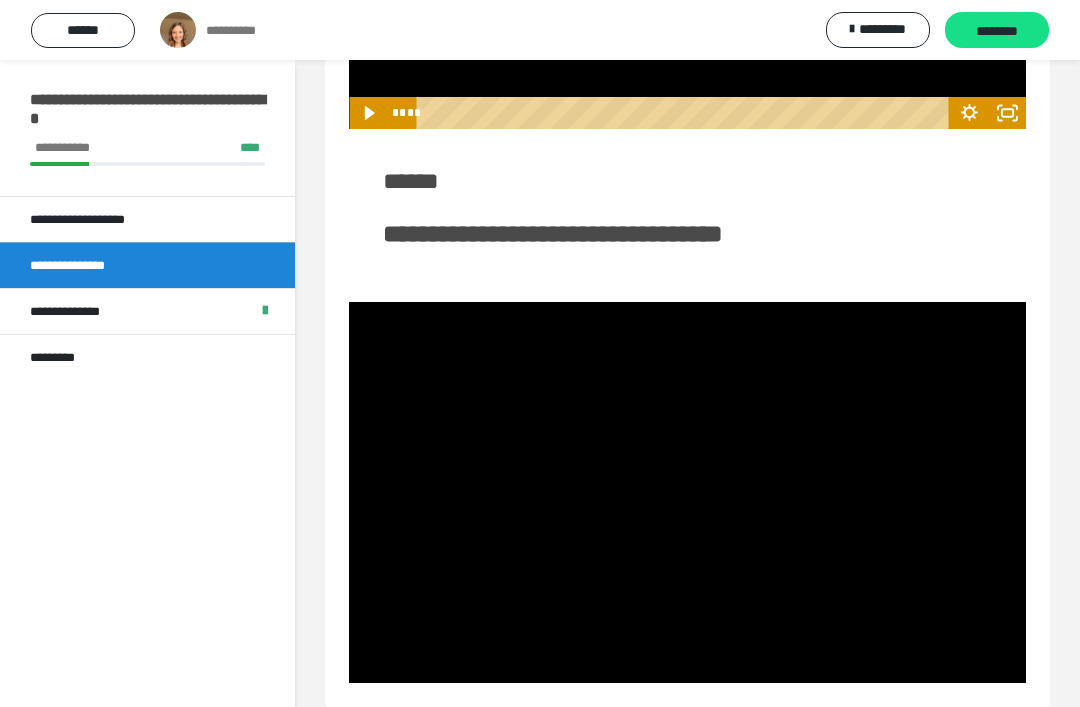 click on "**********" at bounding box center (77, 311) 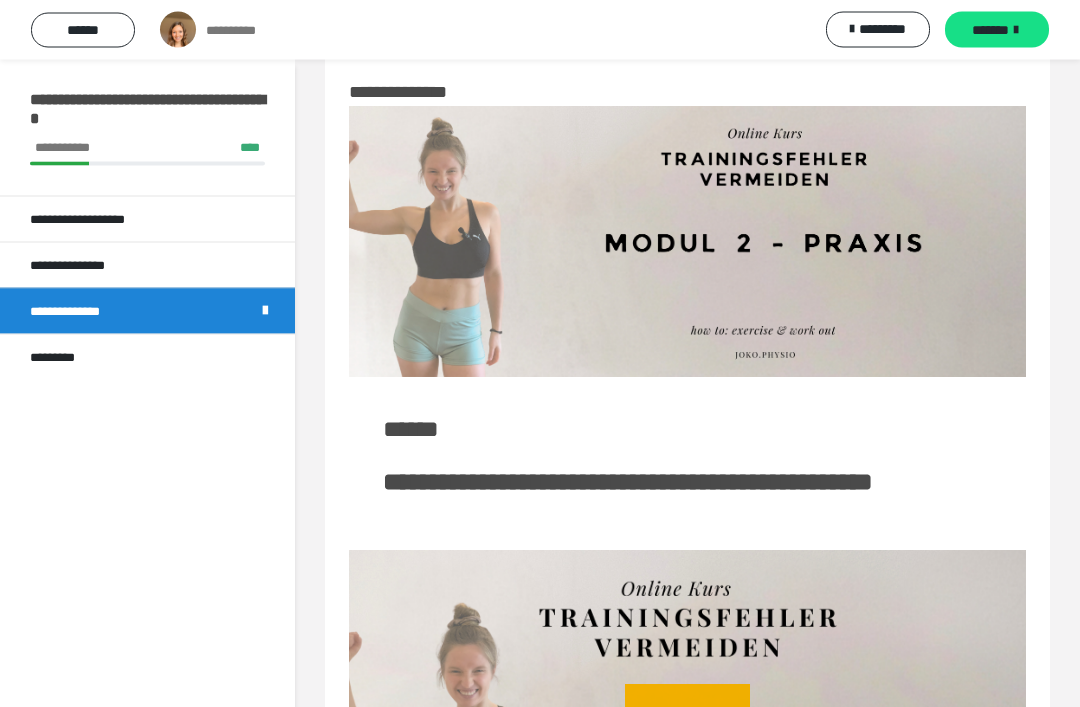 scroll, scrollTop: 0, scrollLeft: 0, axis: both 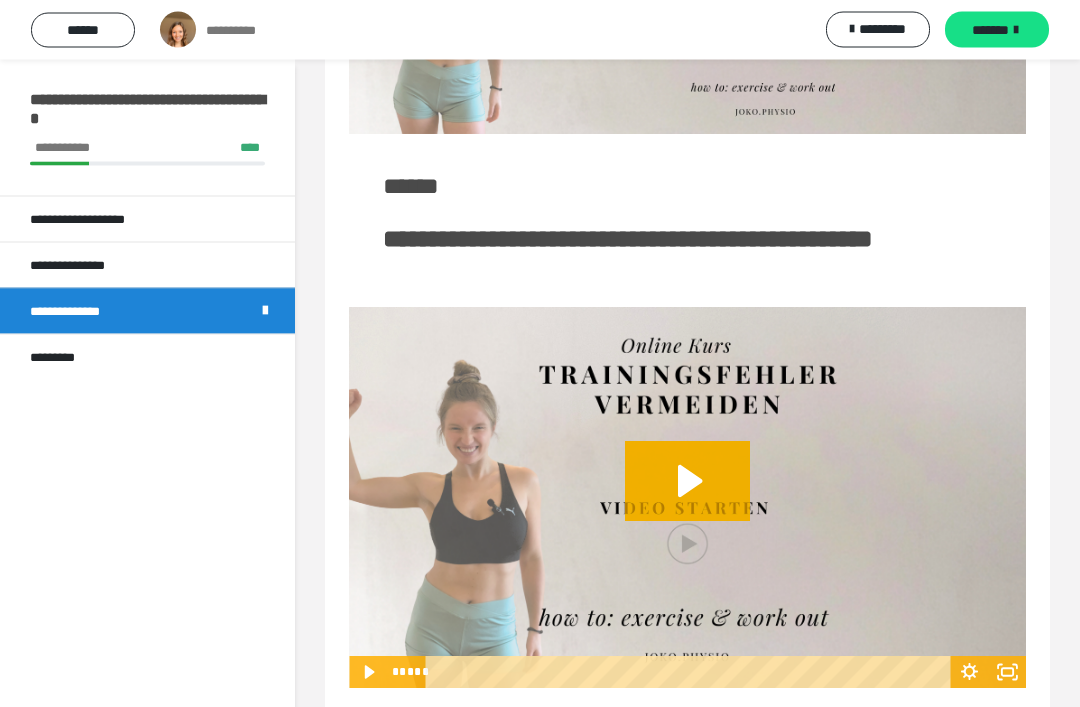 click 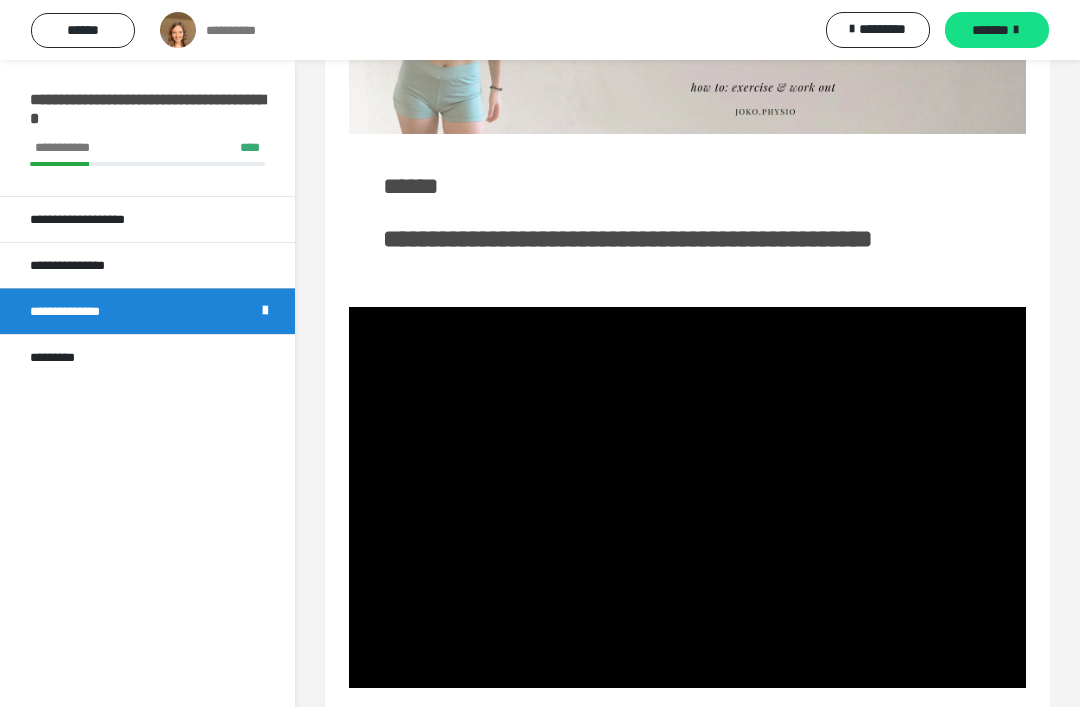 click at bounding box center [687, 497] 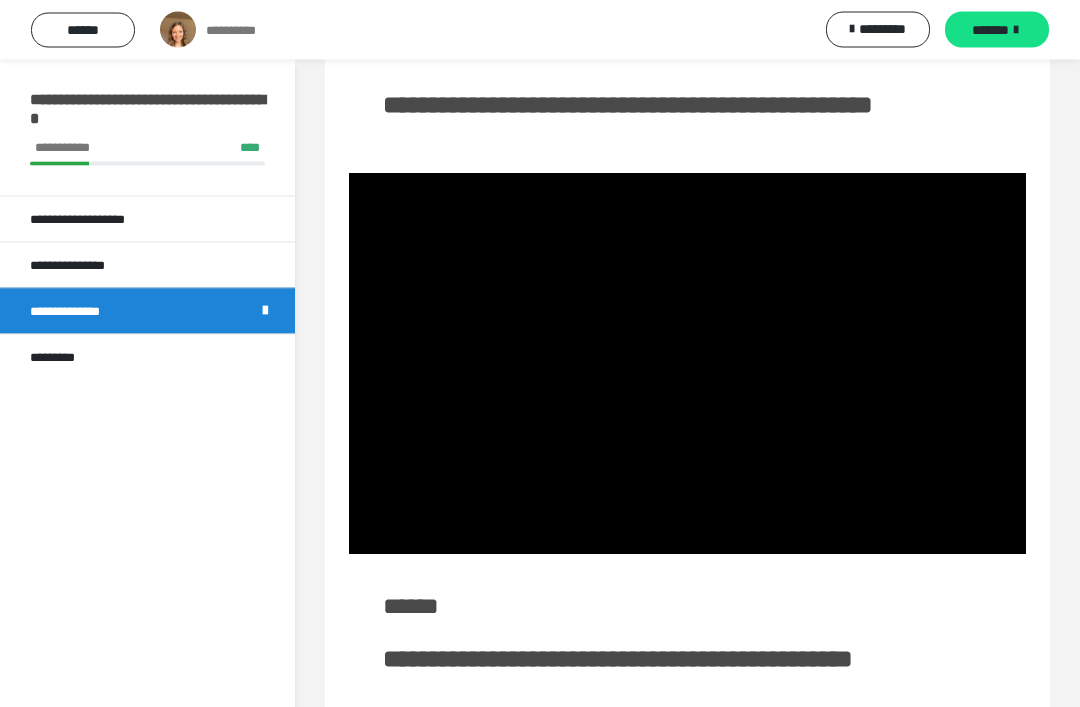 scroll, scrollTop: 412, scrollLeft: 0, axis: vertical 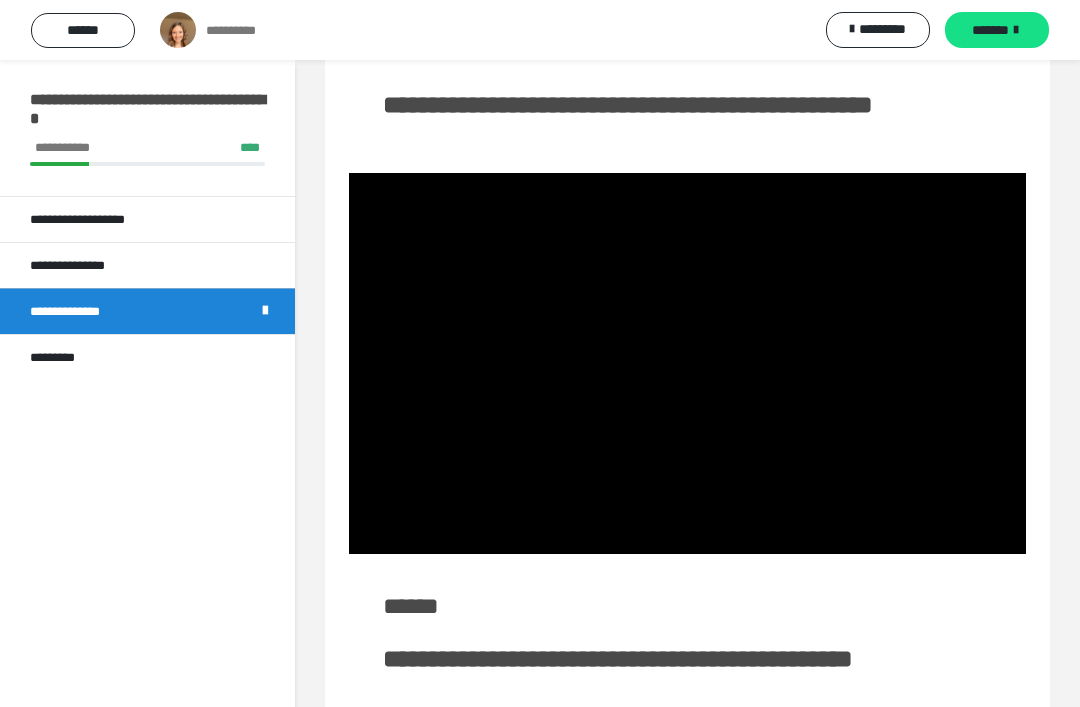 click at bounding box center [687, 363] 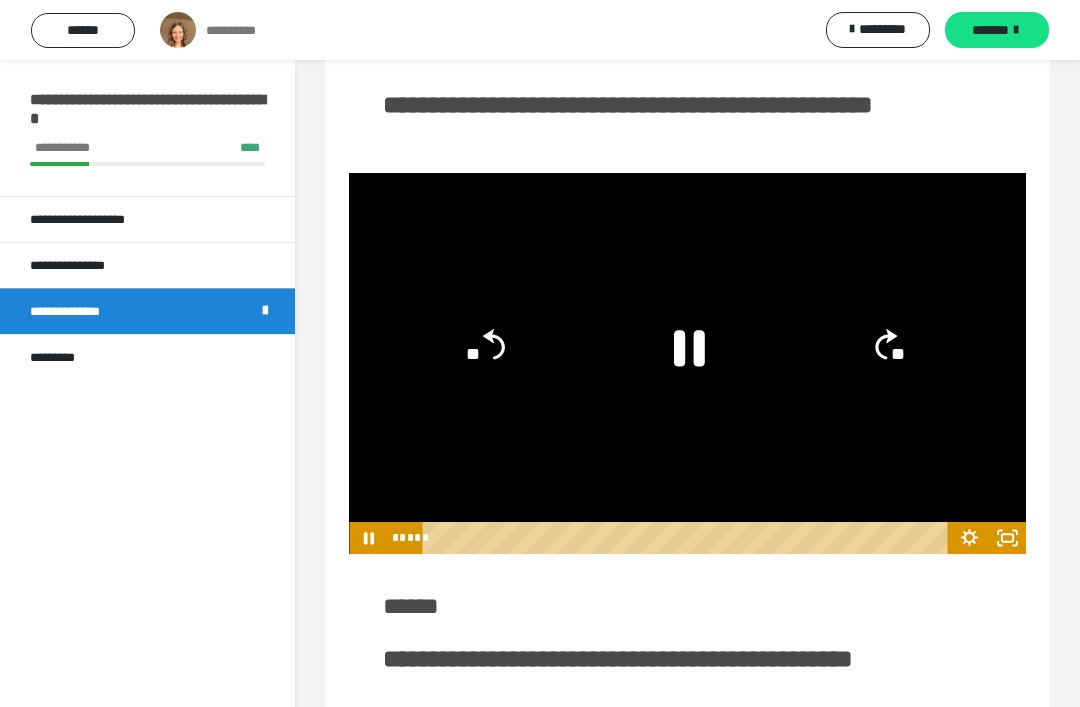 click 